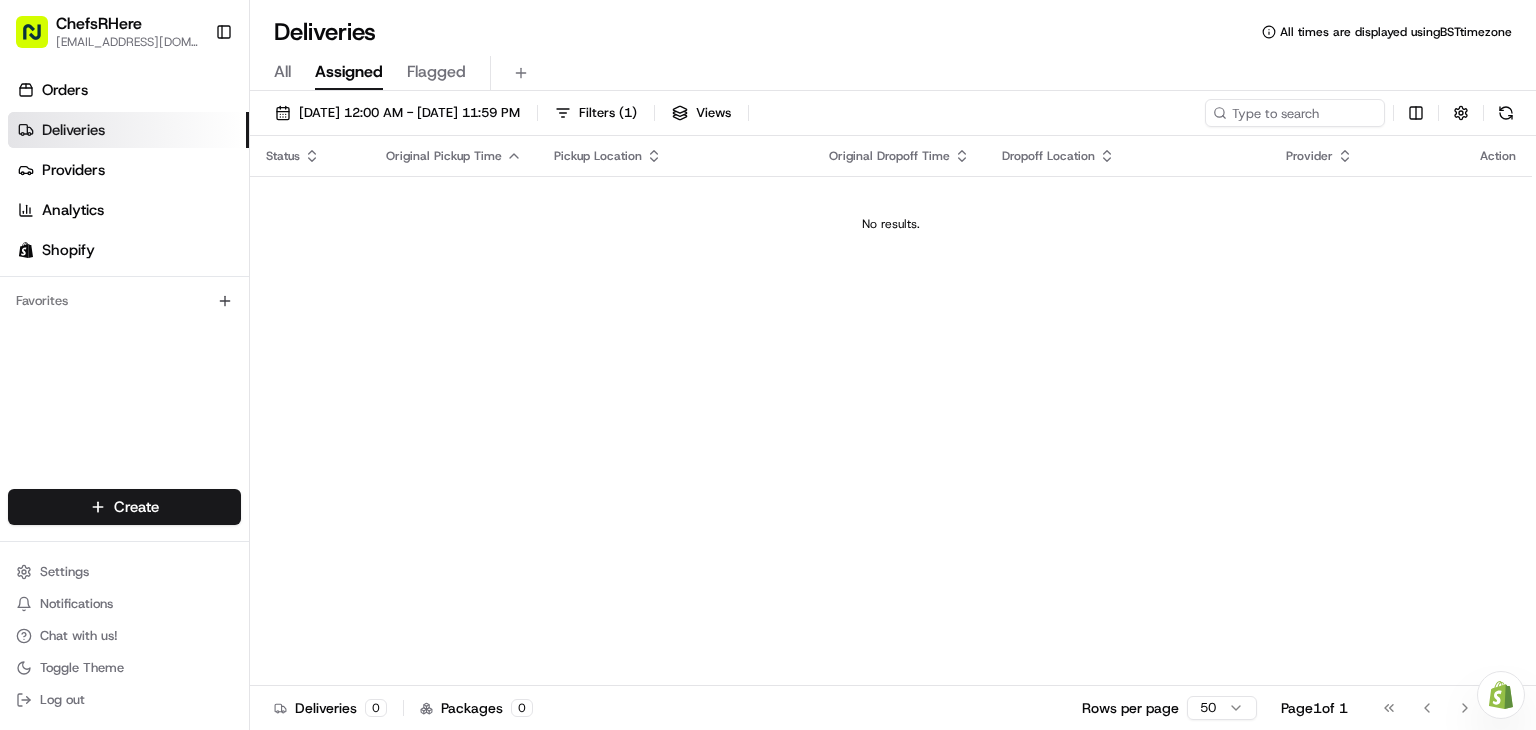 scroll, scrollTop: 0, scrollLeft: 0, axis: both 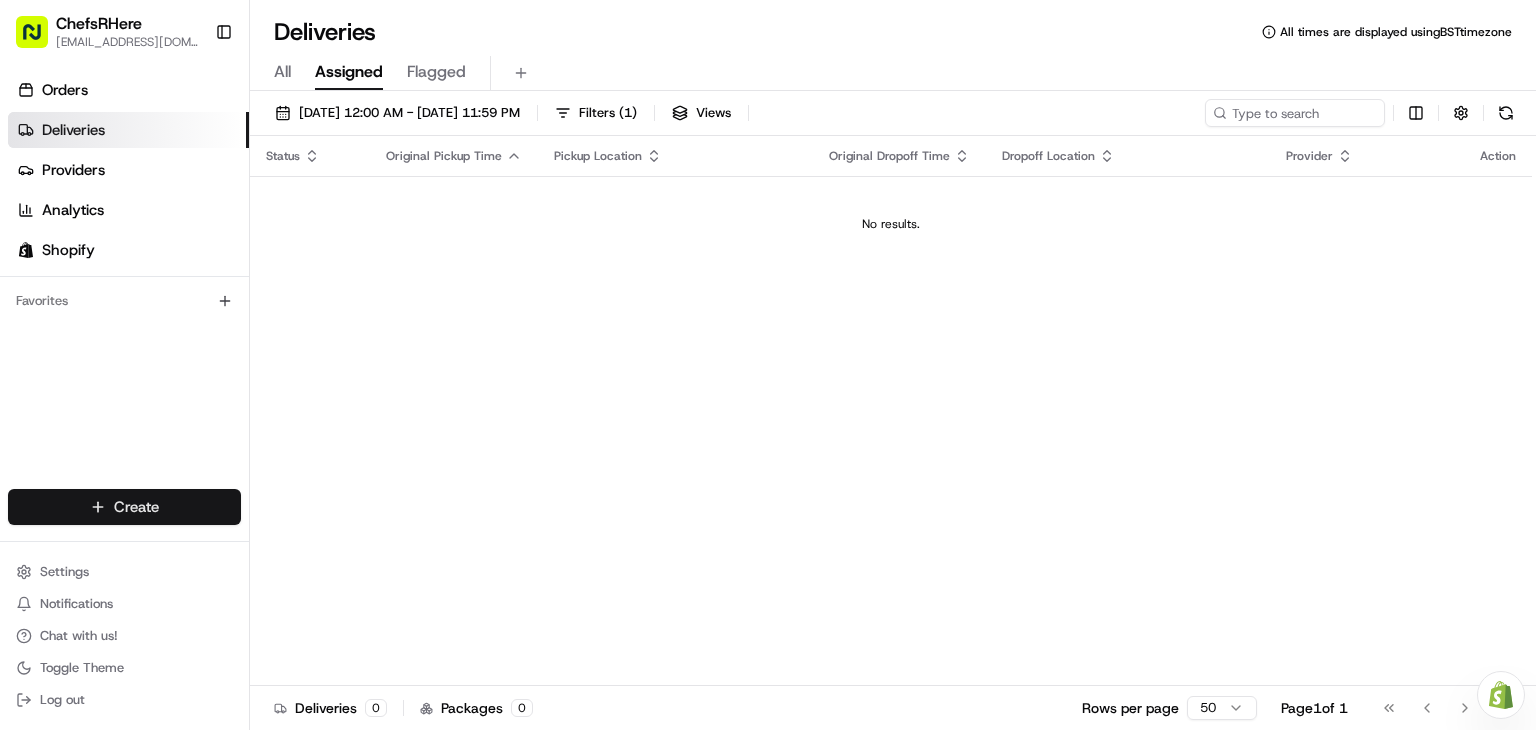 click on "ChefsRHere [EMAIL_ADDRESS][DOMAIN_NAME] Toggle Sidebar Orders Deliveries Providers Analytics Shopify Favorites Main Menu Members & Organization Organization Users Roles Preferences Customization Tracking Orchestration Automations Locations Pickup Locations Dropoff Locations Billing Billing Refund Requests Integrations Notification Triggers Webhooks API Keys Request Logs Create Settings Notifications Chat with us! Toggle Theme Log out Need help with your Shopify Onboarding? Reach out to Support by clicking this button! Deliveries All times are displayed using  BST  timezone All Assigned Flagged [DATE] 12:00 AM - [DATE] 11:59 PM Filters ( 1 ) Views Status Original Pickup Time Pickup Location Original Dropoff Time Dropoff Location Provider Action No results. Deliveries 0 Packages 0 Rows per page 50 Page  1  of   1 Go to first page Go to previous page Go to next page Go to last page
Create Create" at bounding box center [768, 365] 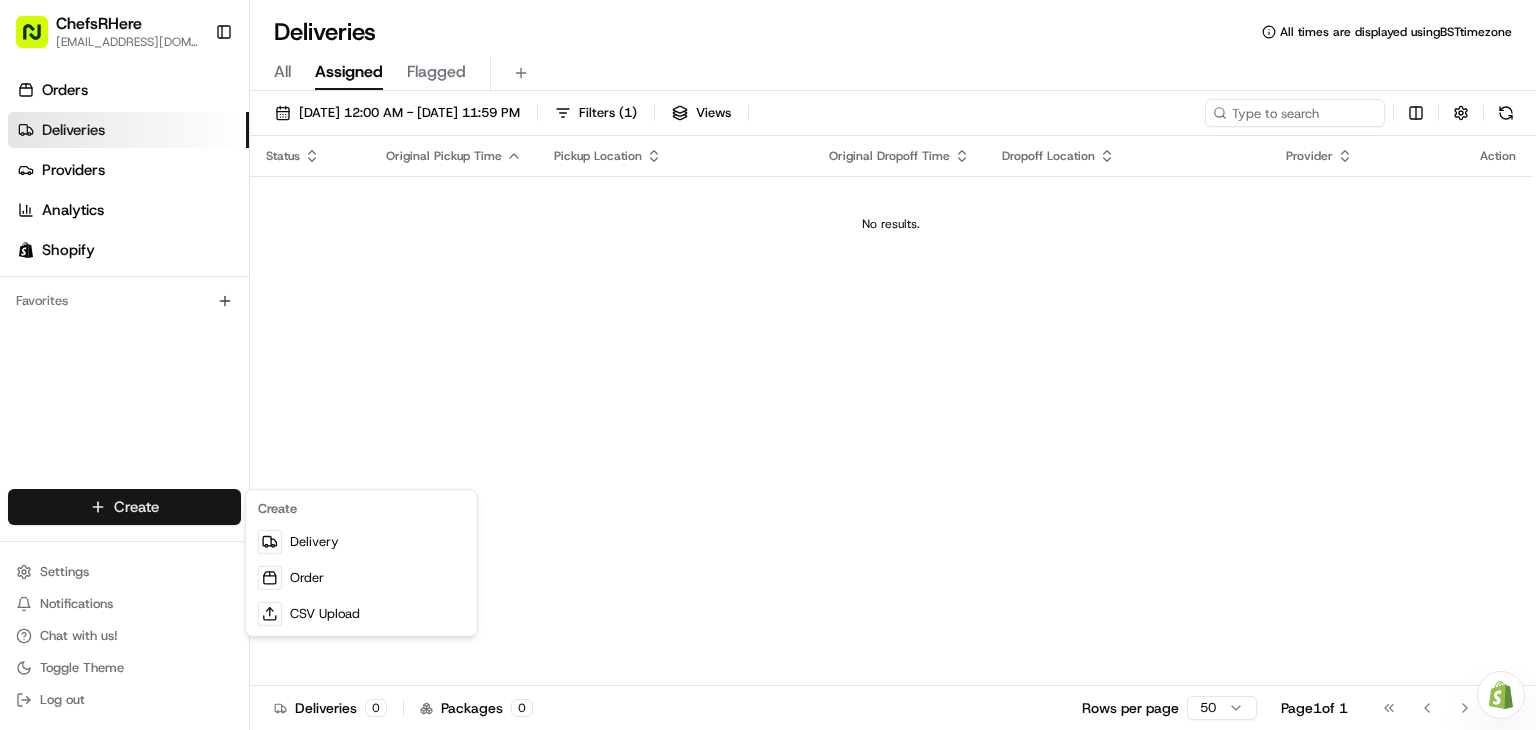 scroll, scrollTop: 0, scrollLeft: 0, axis: both 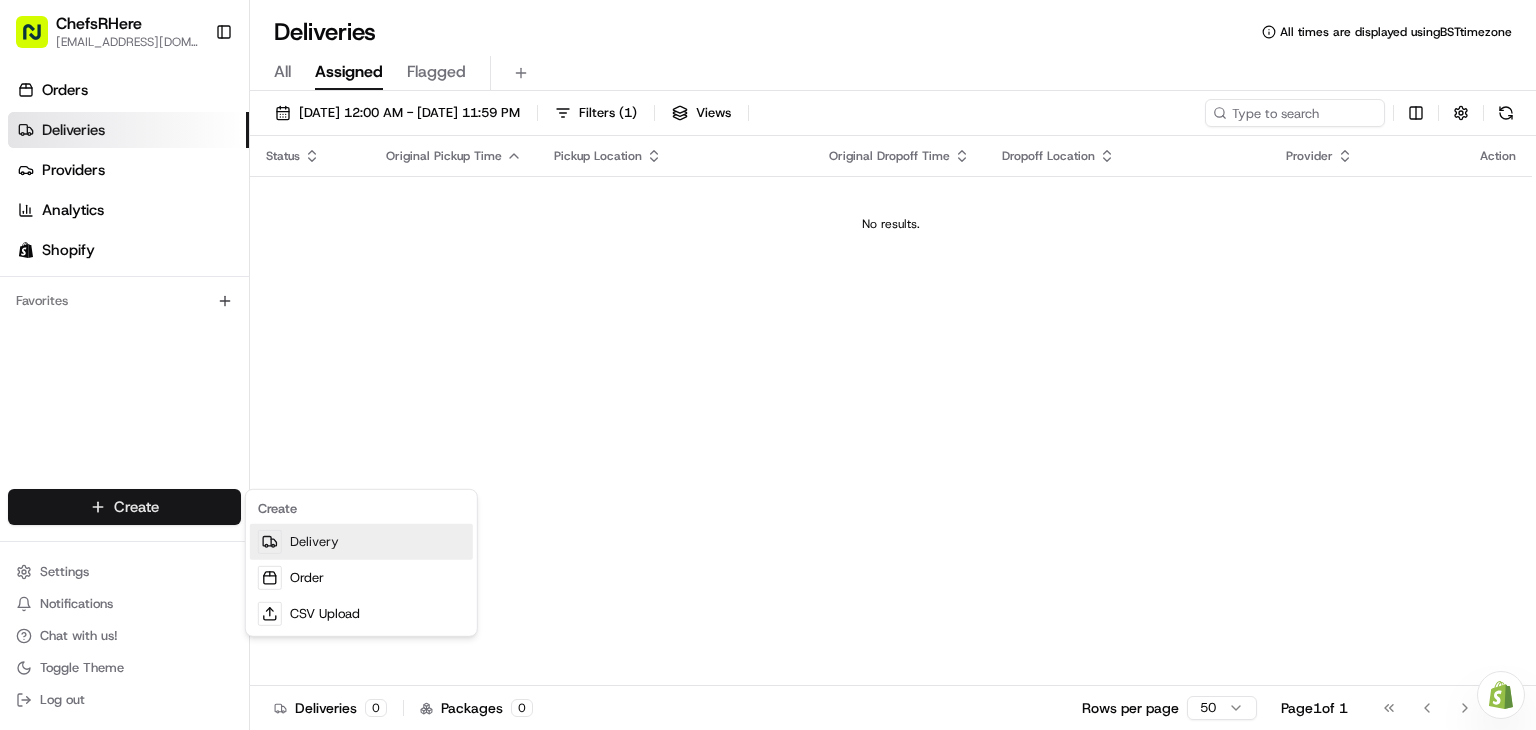 click on "Delivery" at bounding box center (361, 542) 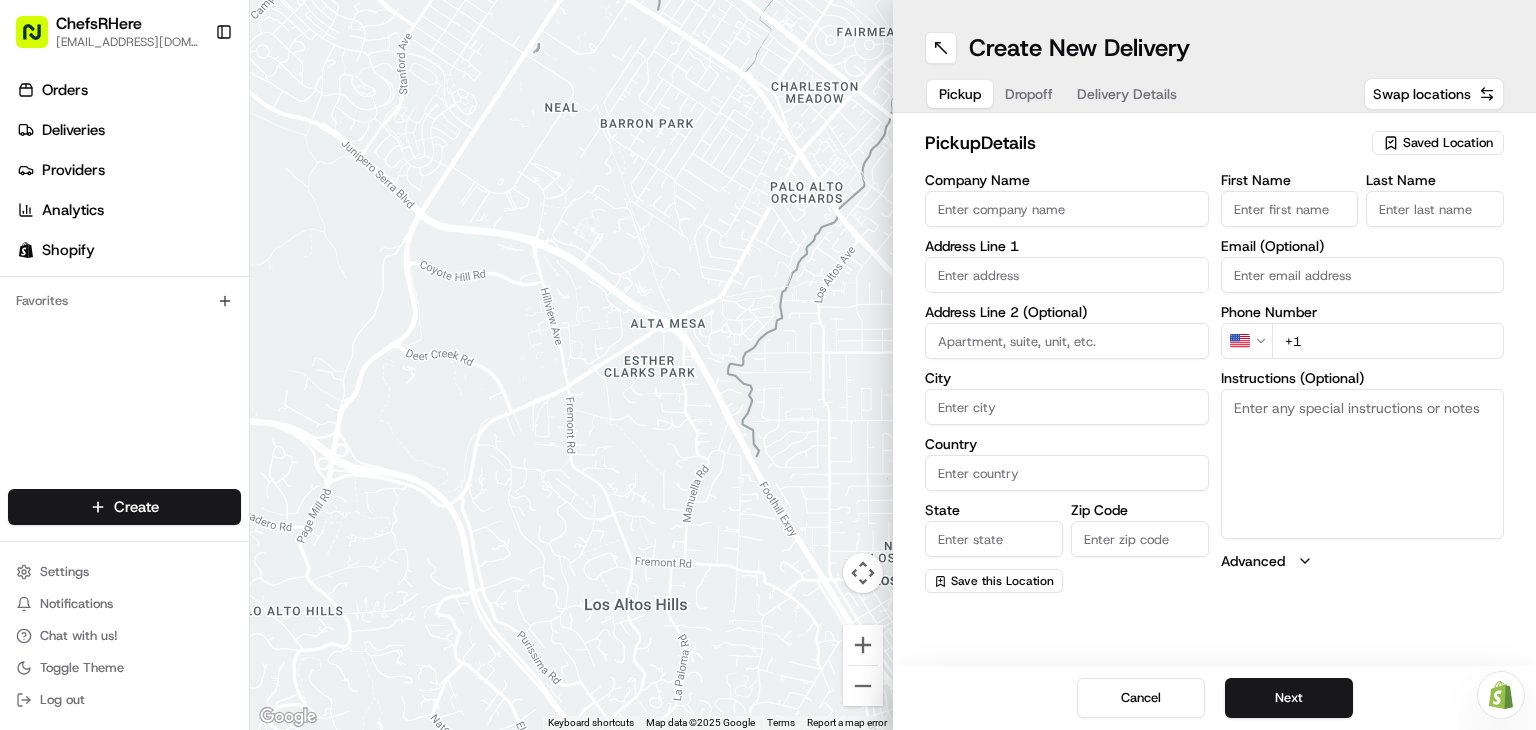 click on "Saved Location" at bounding box center [1448, 143] 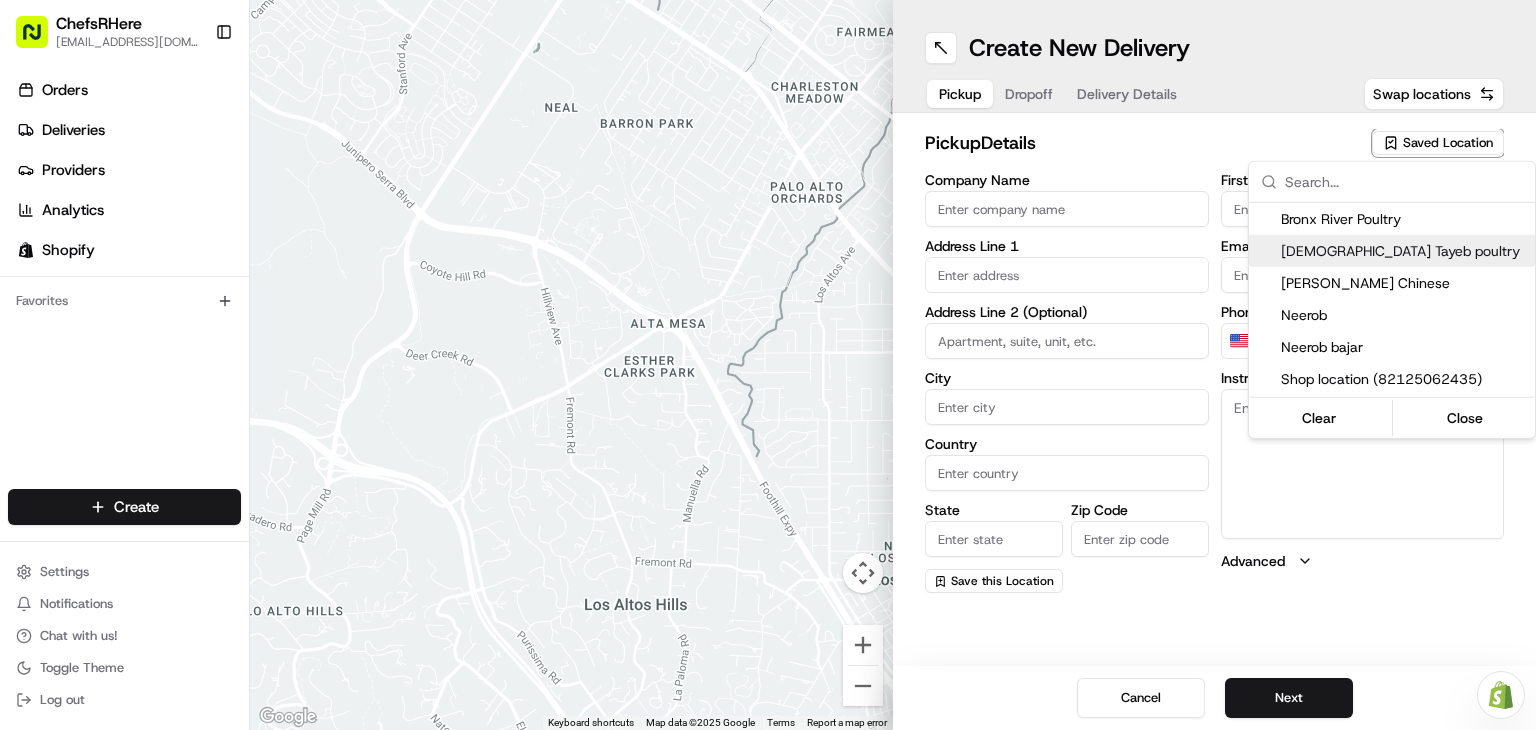 click on "[DEMOGRAPHIC_DATA] Tayeb poultry" at bounding box center [1404, 251] 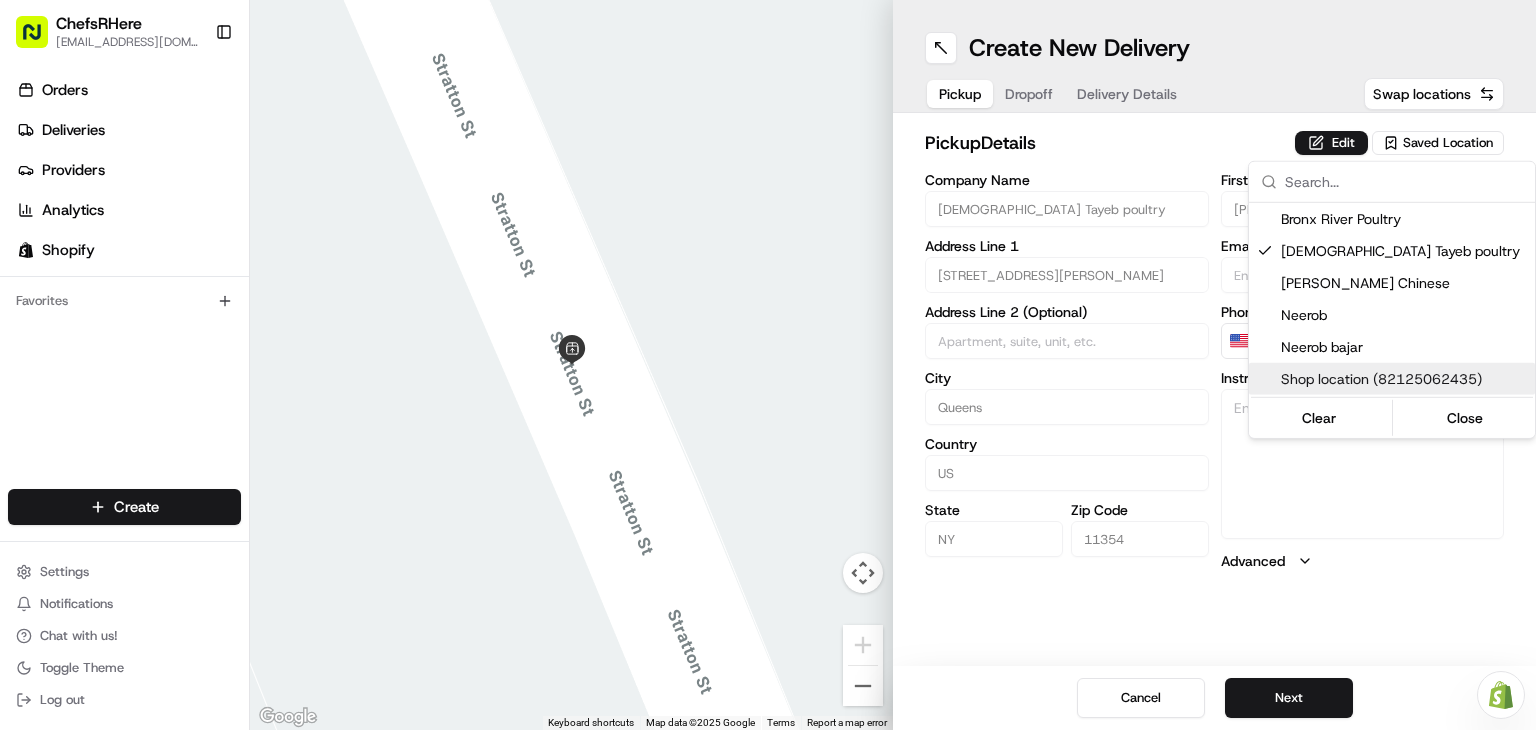 click on "ChefsRHere [EMAIL_ADDRESS][DOMAIN_NAME] Toggle Sidebar Orders Deliveries Providers Analytics Shopify Favorites Main Menu Members & Organization Organization Users Roles Preferences Customization Tracking Orchestration Automations Locations Pickup Locations Dropoff Locations Billing Billing Refund Requests Integrations Notification Triggers Webhooks API Keys Request Logs Create Settings Notifications Chat with us! Toggle Theme Log out Need help with your Shopify Onboarding? Reach out to Support by clicking this button! ← Move left → Move right ↑ Move up ↓ Move down + Zoom in - Zoom out Home Jump left by 75% End Jump right by 75% Page Up Jump up by 75% Page Down Jump down by 75% Keyboard shortcuts Map Data Map data ©2025 Google Map data ©2025 Google 2 m  Click to toggle between metric and imperial units Terms Report a map error Create New Delivery Pickup Dropoff Delivery Details Swap locations pickup  Details  Edit Saved Location Company Name halal Tayeb poultry Address Line 1 City Queens" at bounding box center [768, 365] 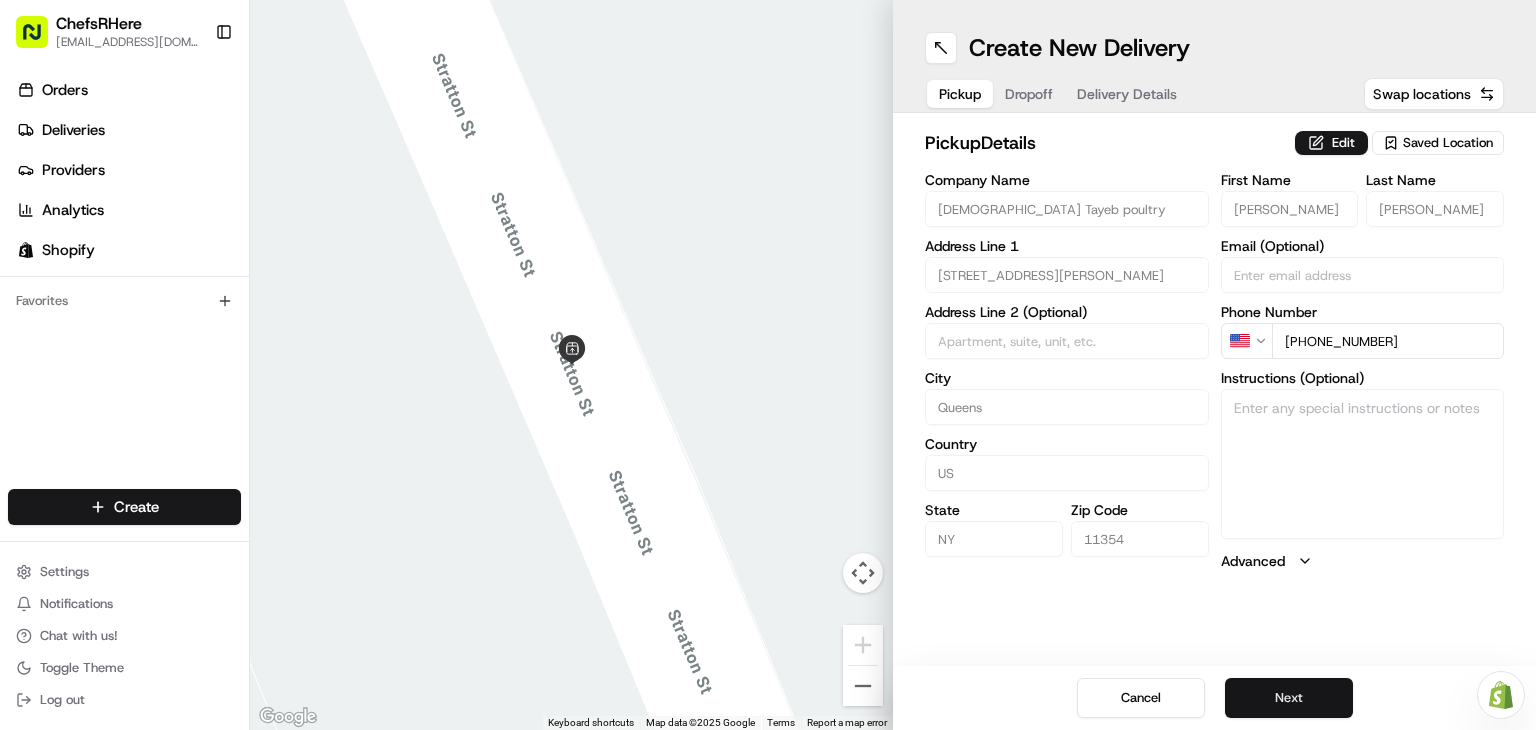 click on "Next" at bounding box center [1289, 698] 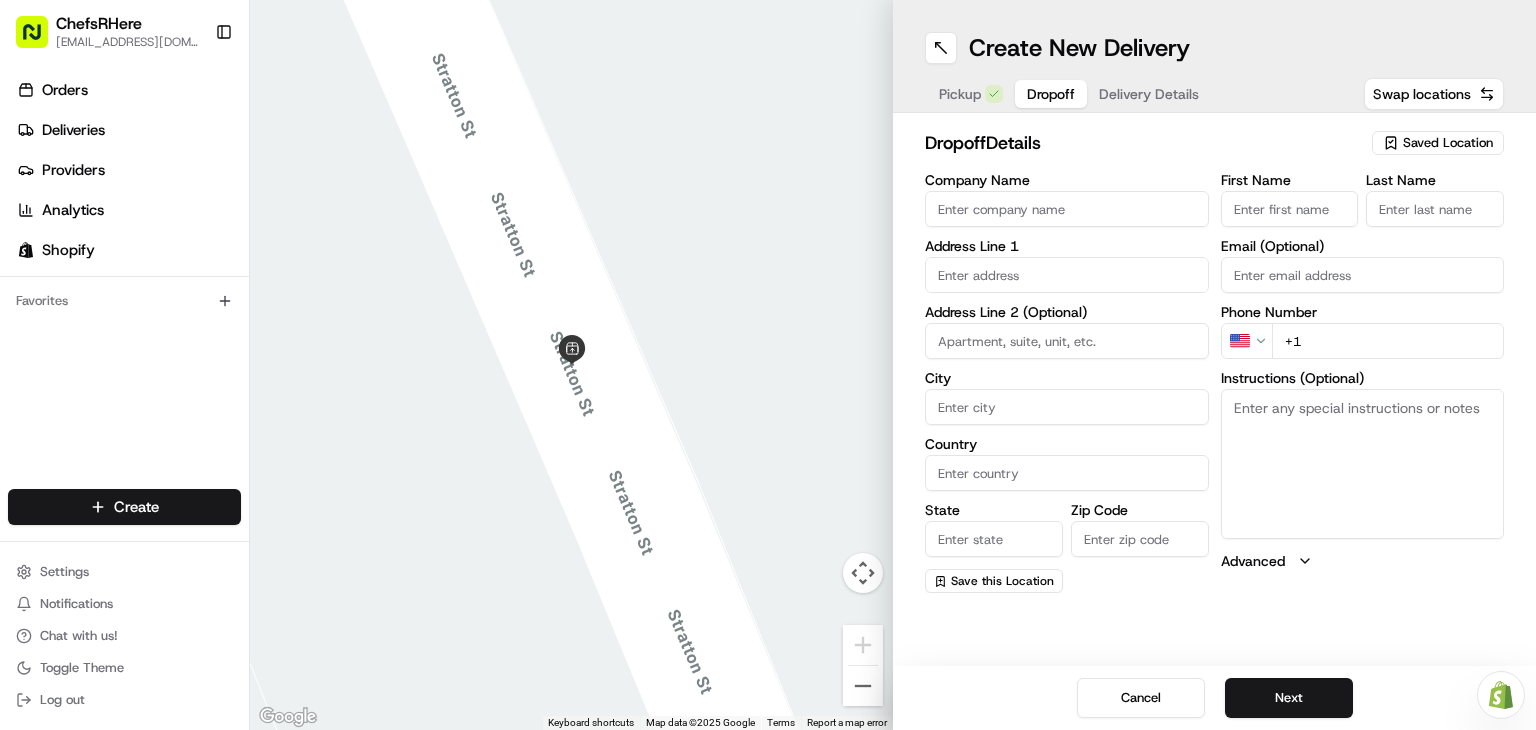click on "Company Name" at bounding box center [1067, 209] 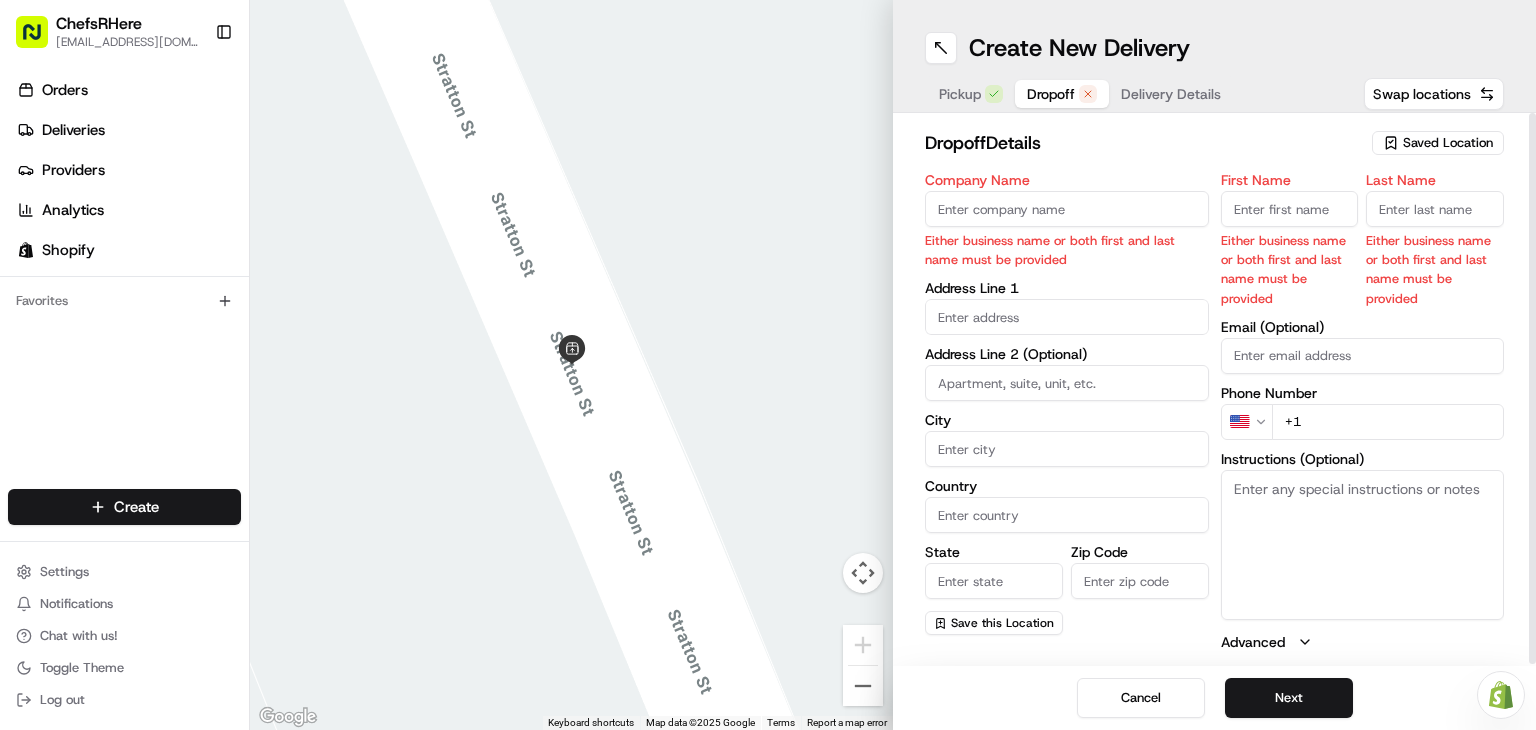 click on "Saved Location" at bounding box center (1448, 143) 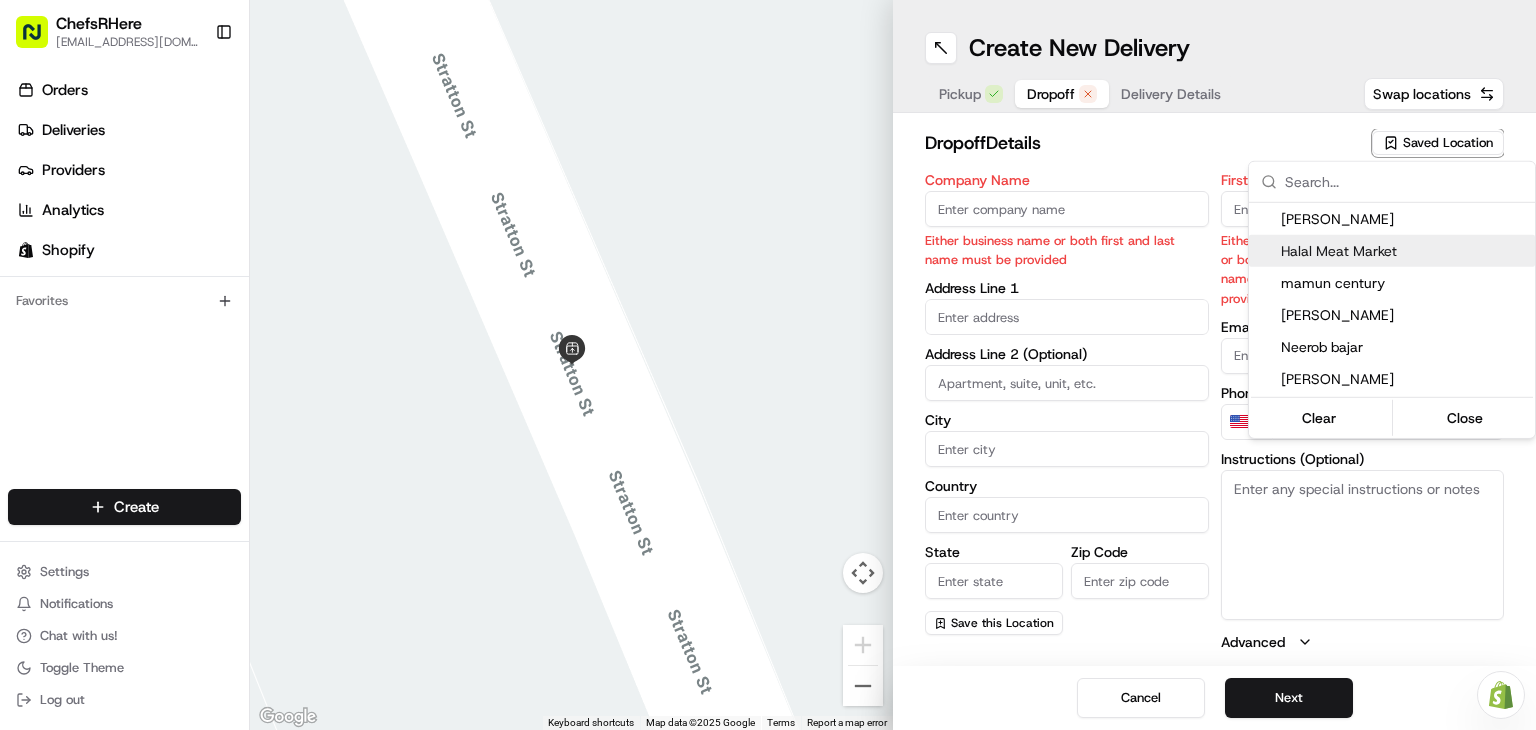 click on "Halal Meat Market" at bounding box center (1404, 251) 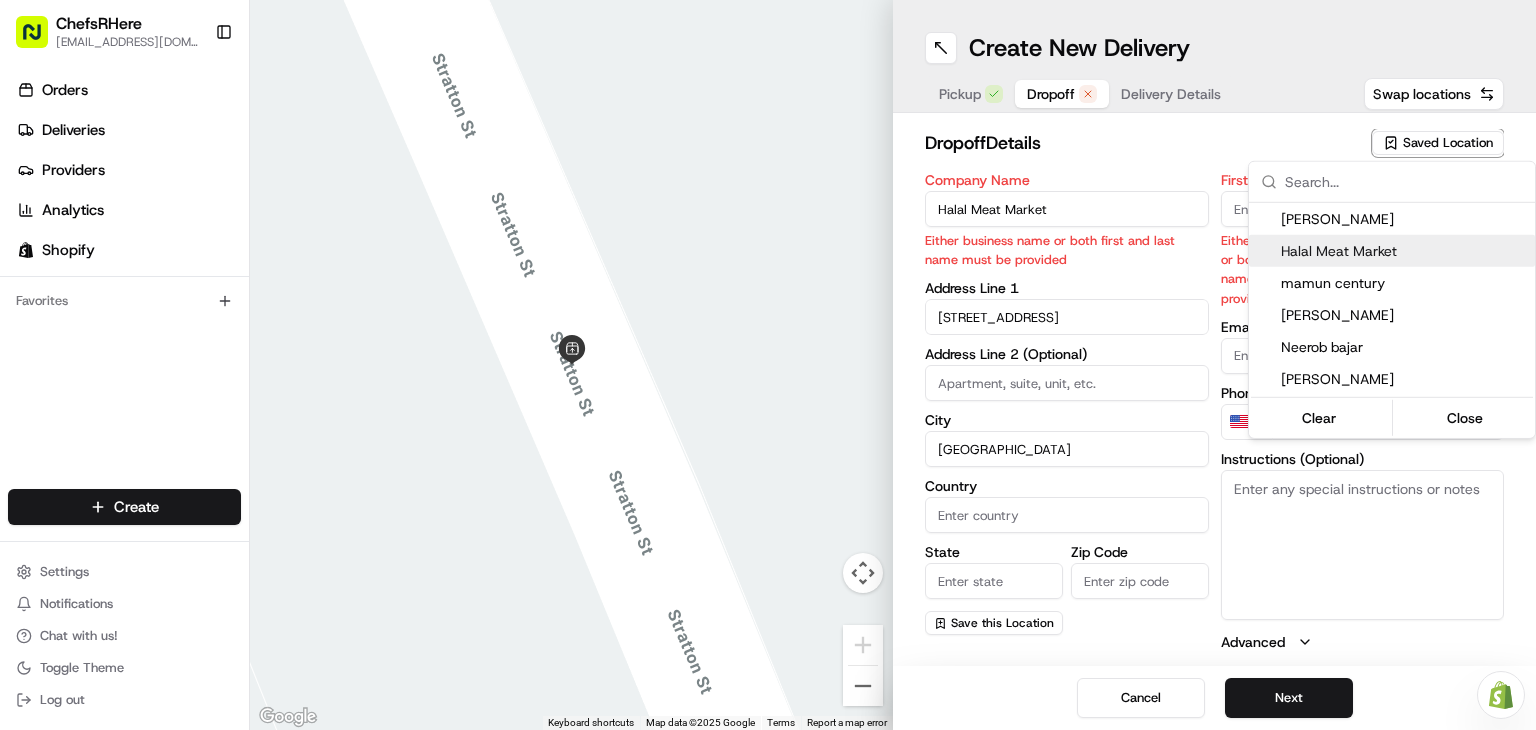 type on "US" 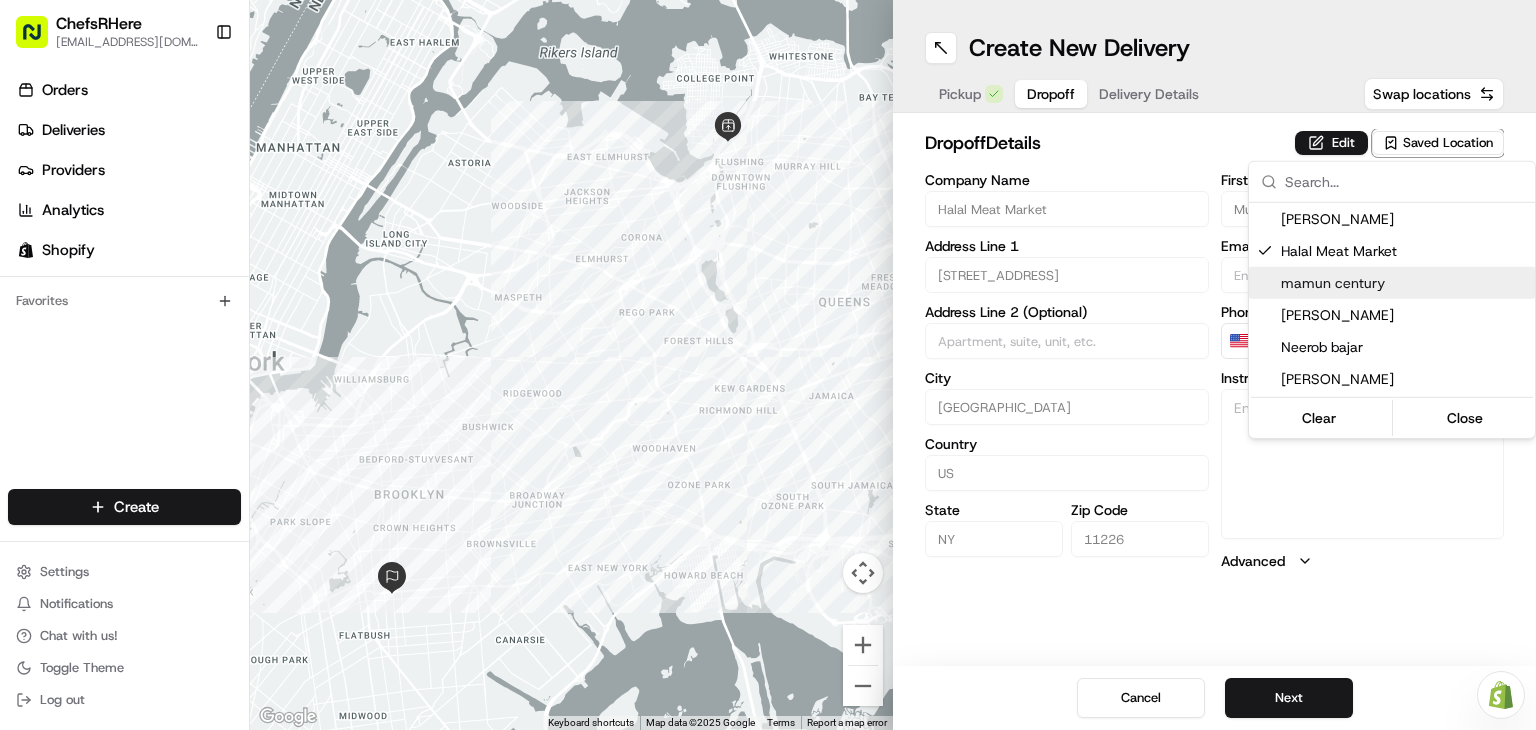 click on "ChefsRHere [EMAIL_ADDRESS][DOMAIN_NAME] Toggle Sidebar Orders Deliveries Providers Analytics Shopify Favorites Main Menu Members & Organization Organization Users Roles Preferences Customization Tracking Orchestration Automations Locations Pickup Locations Dropoff Locations Billing Billing Refund Requests Integrations Notification Triggers Webhooks API Keys Request Logs Create Settings Notifications Chat with us! Toggle Theme Log out Need help with your Shopify Onboarding? Reach out to Support by clicking this button! ← Move left → Move right ↑ Move up ↓ Move down + Zoom in - Zoom out Home Jump left by 75% End Jump right by 75% Page Up Jump up by 75% Page Down Jump down by 75% Keyboard shortcuts Map Data Map data ©2025 Google Map data ©2025 Google 2 km  Click to toggle between metric and imperial units Terms Report a map error Create New Delivery Pickup Dropoff Delivery Details Swap locations dropoff  Details  Edit Saved Location Company Name Halal Meat Market Address Line 1 City [GEOGRAPHIC_DATA]" at bounding box center [768, 365] 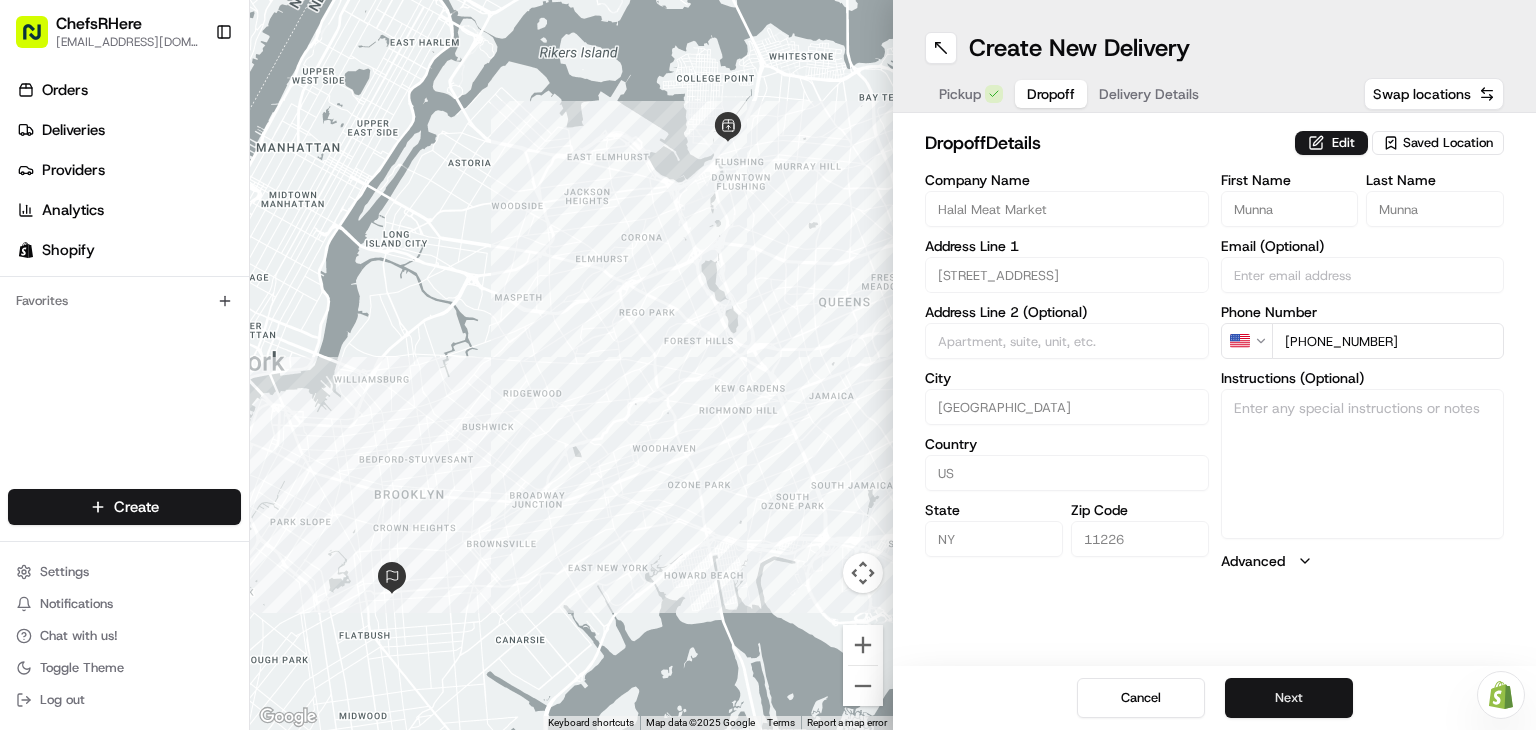 click on "Next" at bounding box center [1289, 698] 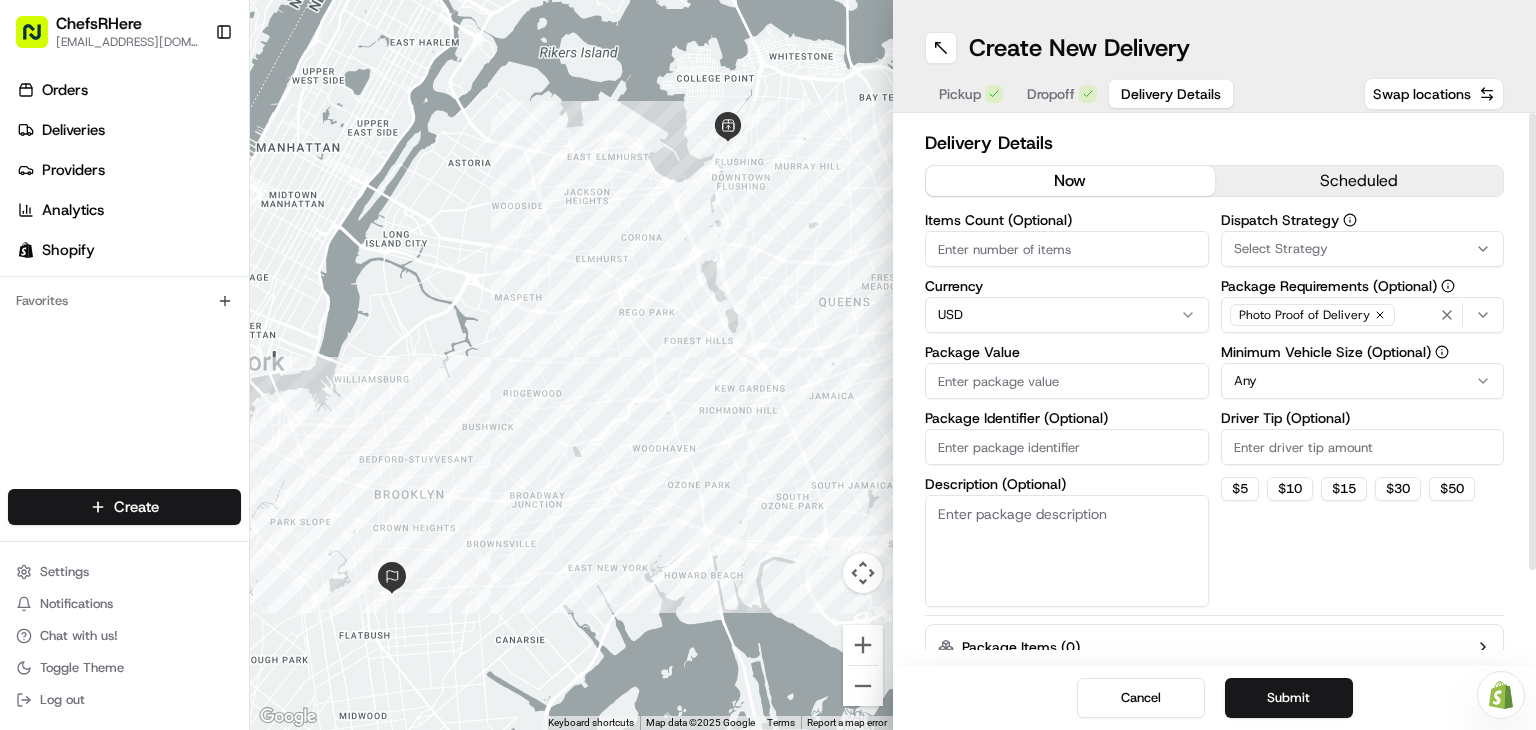 click on "Package Value" at bounding box center [1067, 381] 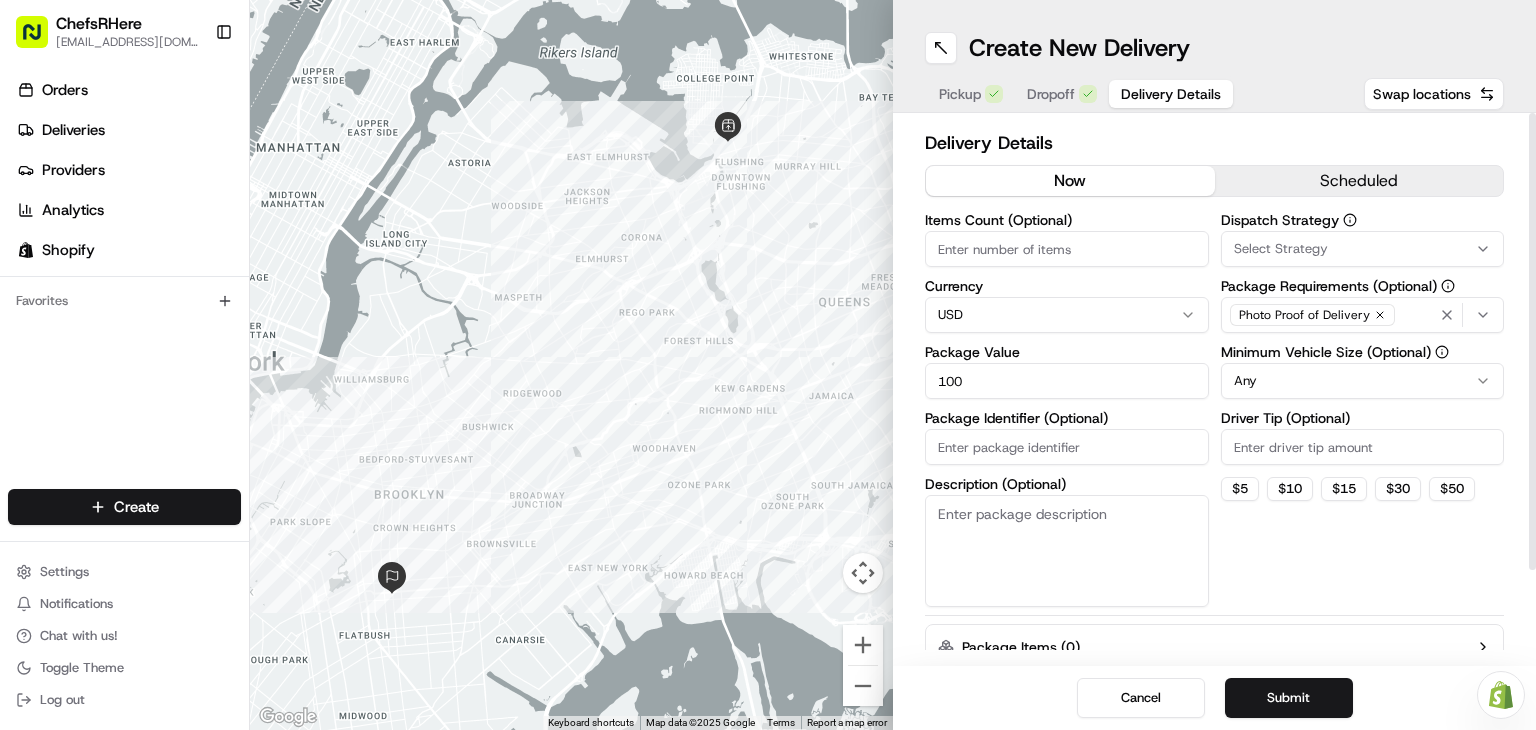 type on "100" 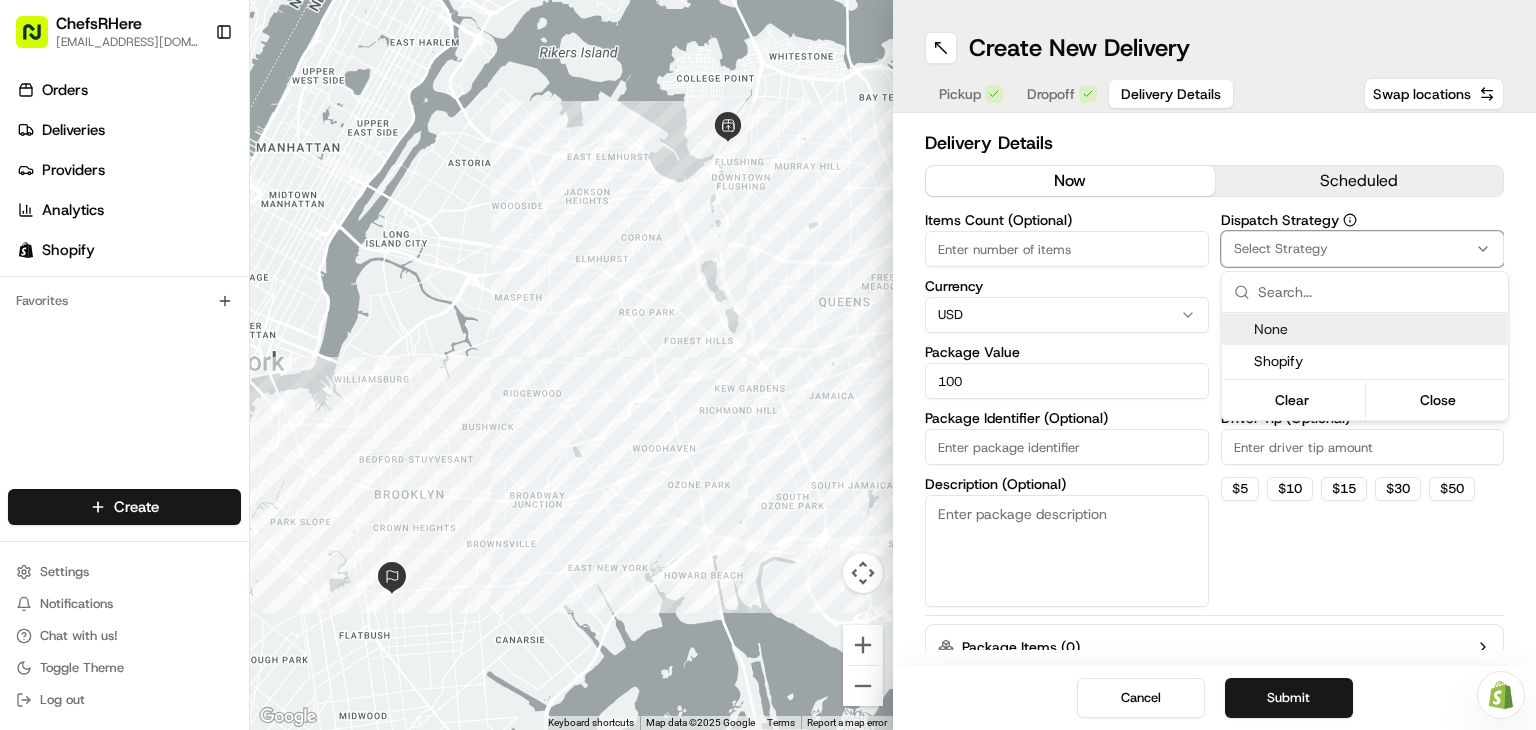 click on "None" at bounding box center [1377, 329] 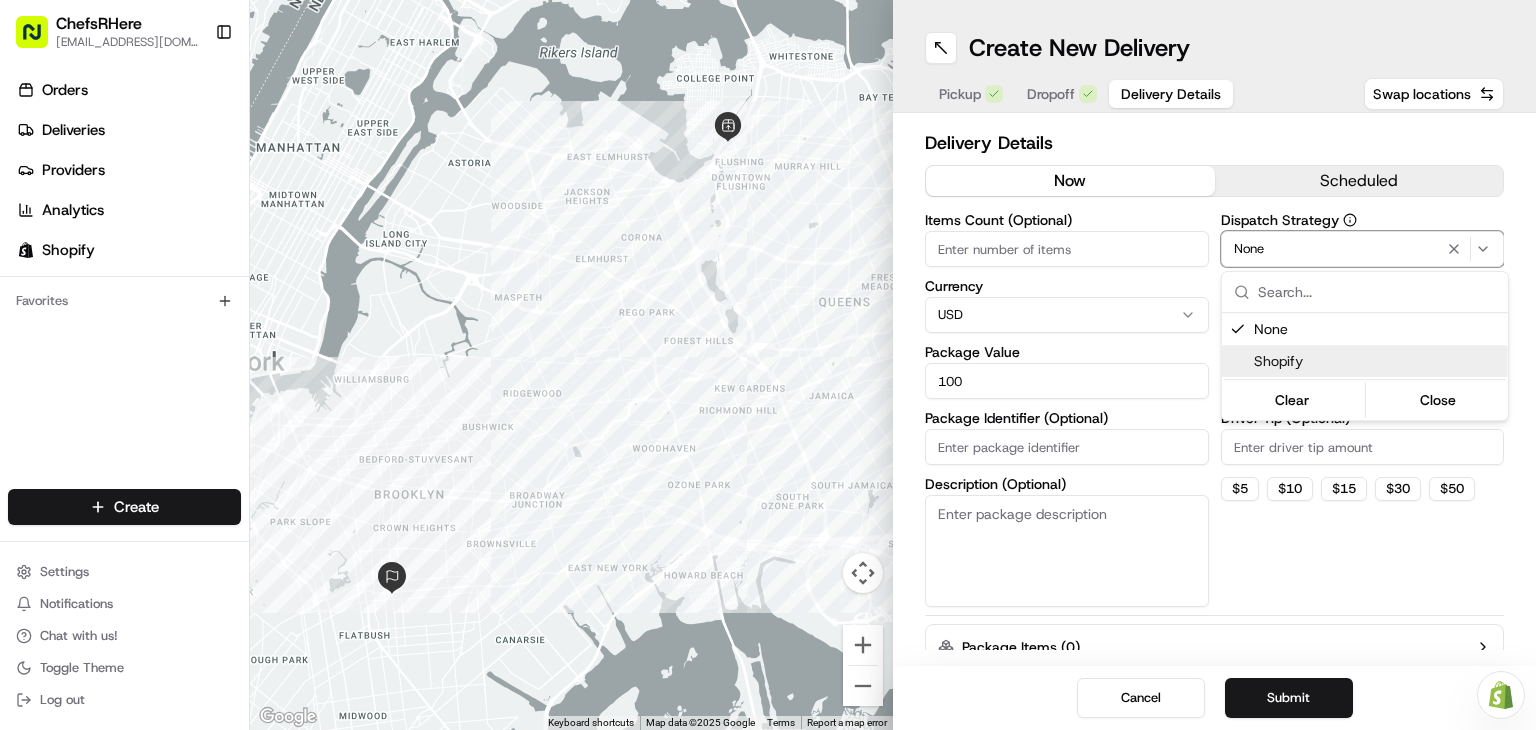 click on "ChefsRHere [EMAIL_ADDRESS][DOMAIN_NAME] Toggle Sidebar Orders Deliveries Providers Analytics Shopify Favorites Main Menu Members & Organization Organization Users Roles Preferences Customization Tracking Orchestration Automations Locations Pickup Locations Dropoff Locations Billing Billing Refund Requests Integrations Notification Triggers Webhooks API Keys Request Logs Create Settings Notifications Chat with us! Toggle Theme Log out Need help with your Shopify Onboarding? Reach out to Support by clicking this button! ← Move left → Move right ↑ Move up ↓ Move down + Zoom in - Zoom out Home Jump left by 75% End Jump right by 75% Page Up Jump up by 75% Page Down Jump down by 75% Keyboard shortcuts Map Data Map data ©2025 Google Map data ©2025 Google 2 km  Click to toggle between metric and imperial units Terms Report a map error Create New Delivery Pickup Dropoff Delivery Details Swap locations Delivery Details now scheduled Items Count (Optional) Currency USD Package Value 100 None Any $ 5" at bounding box center [768, 365] 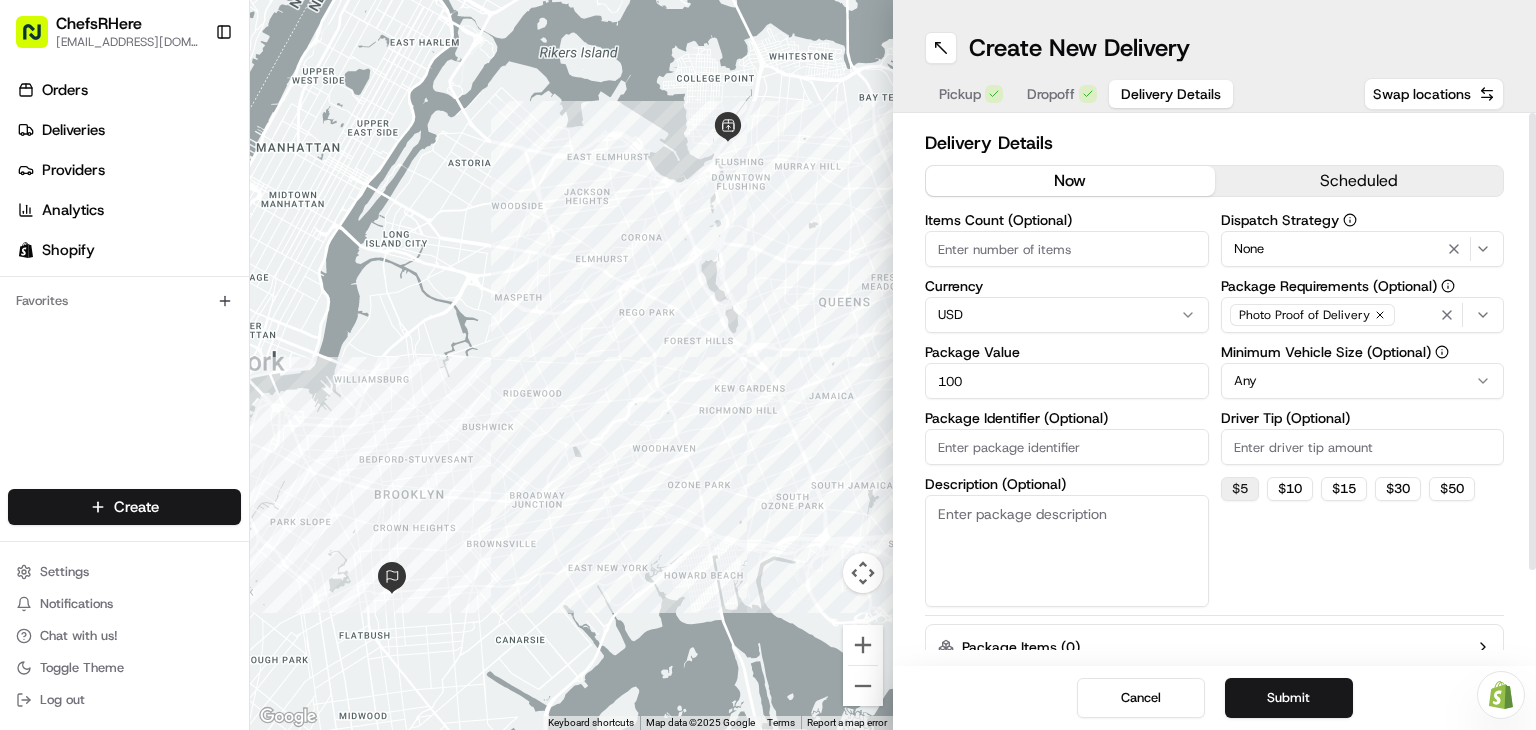 click on "$ 5" at bounding box center [1240, 489] 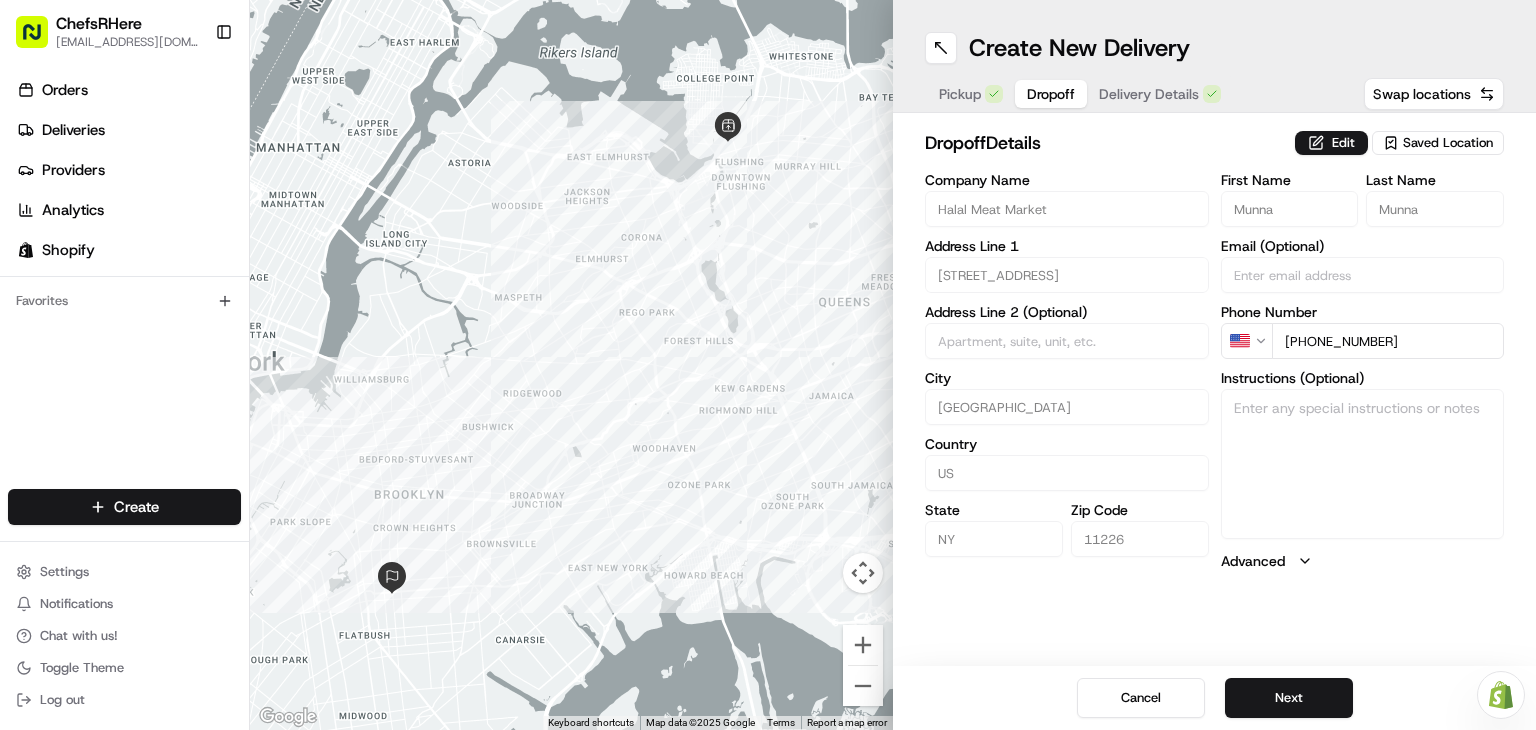 click on "Dropoff" at bounding box center [1051, 94] 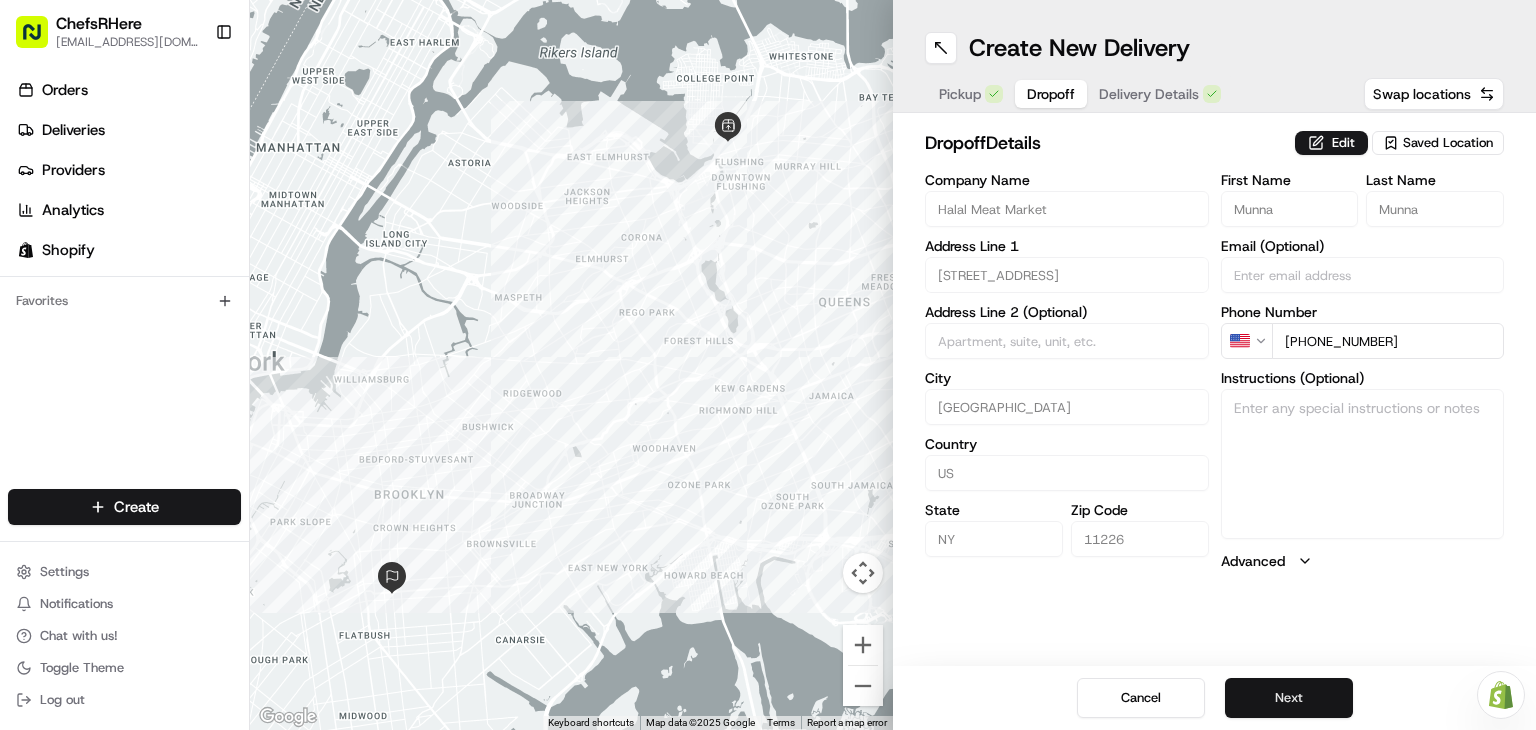 click on "Next" at bounding box center (1289, 698) 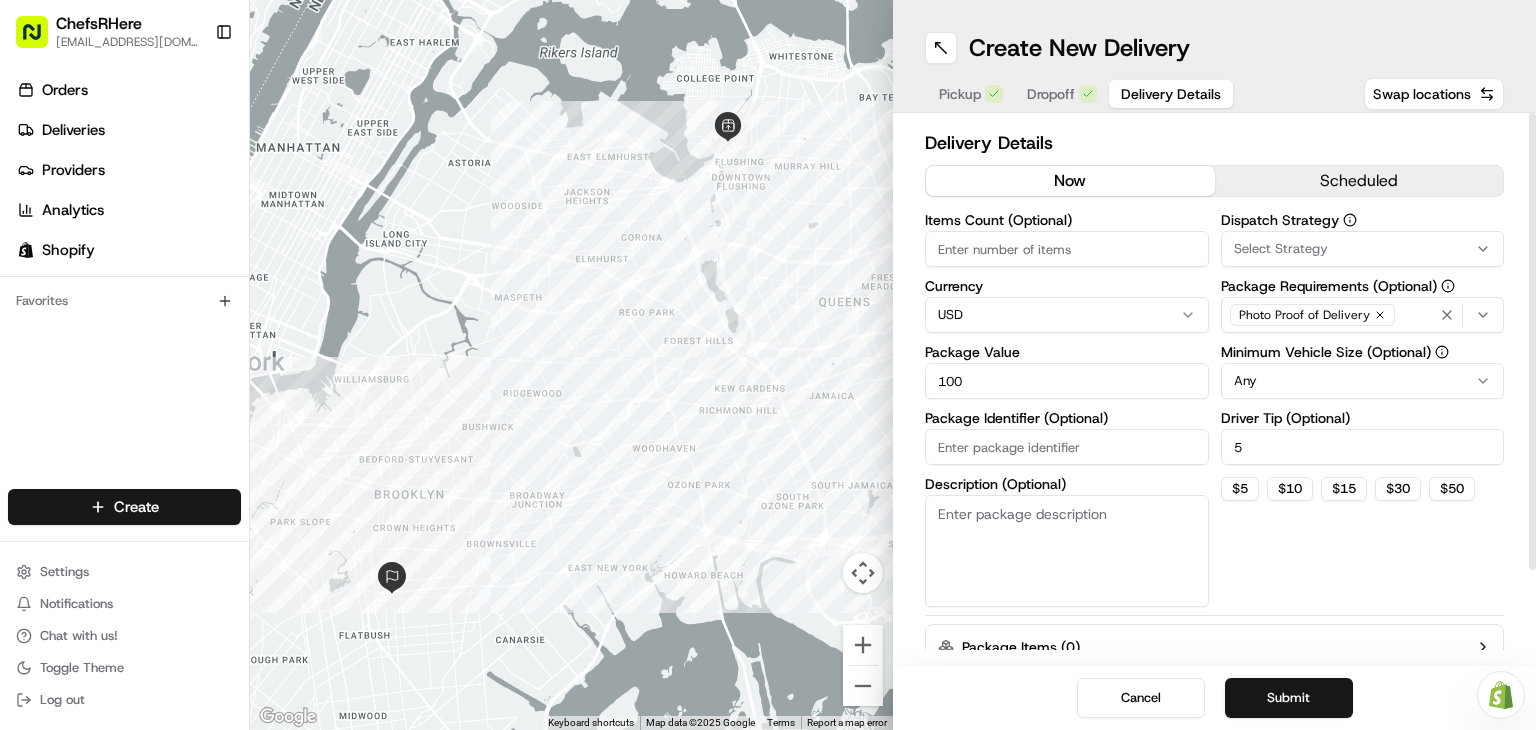 click on "Select Strategy" at bounding box center (1363, 249) 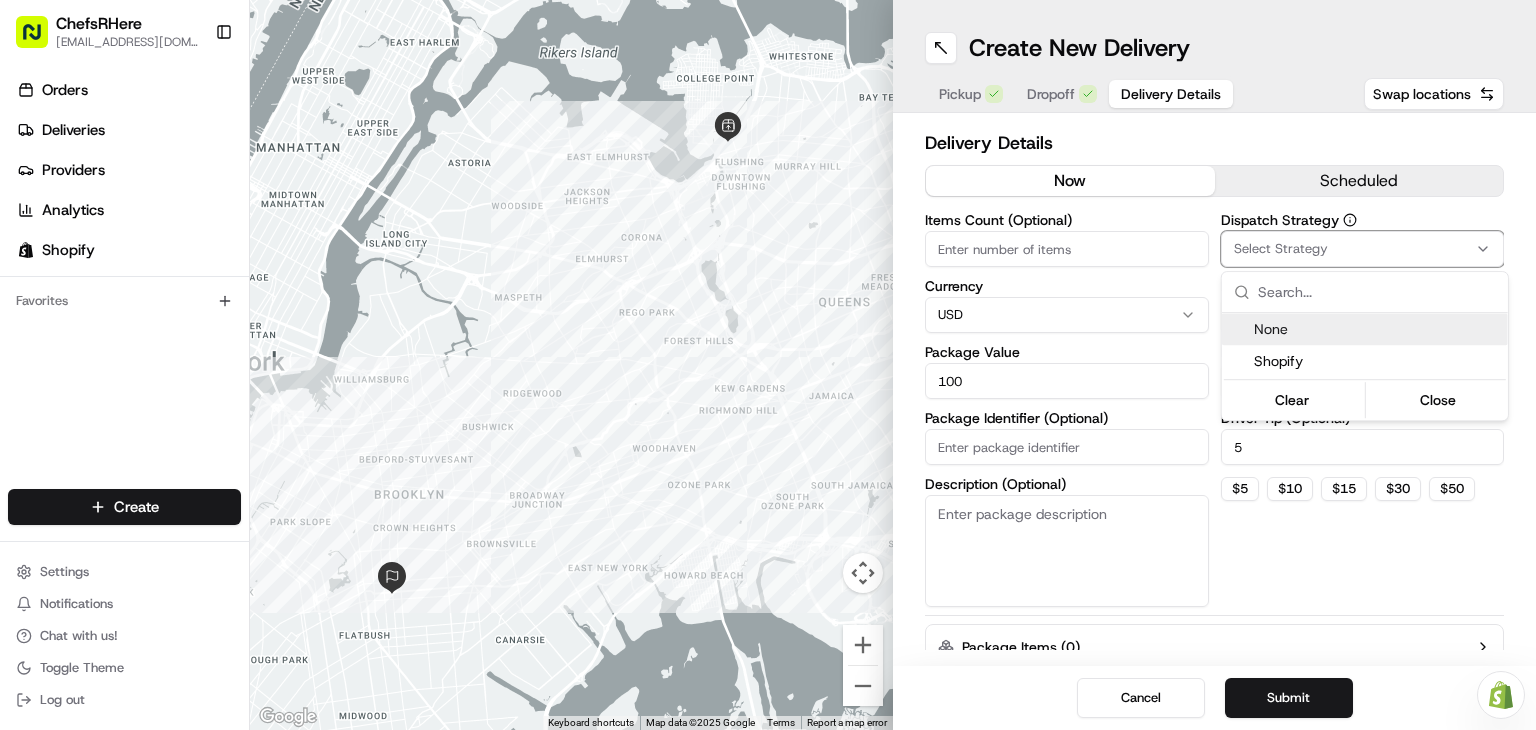click on "None" at bounding box center (1377, 329) 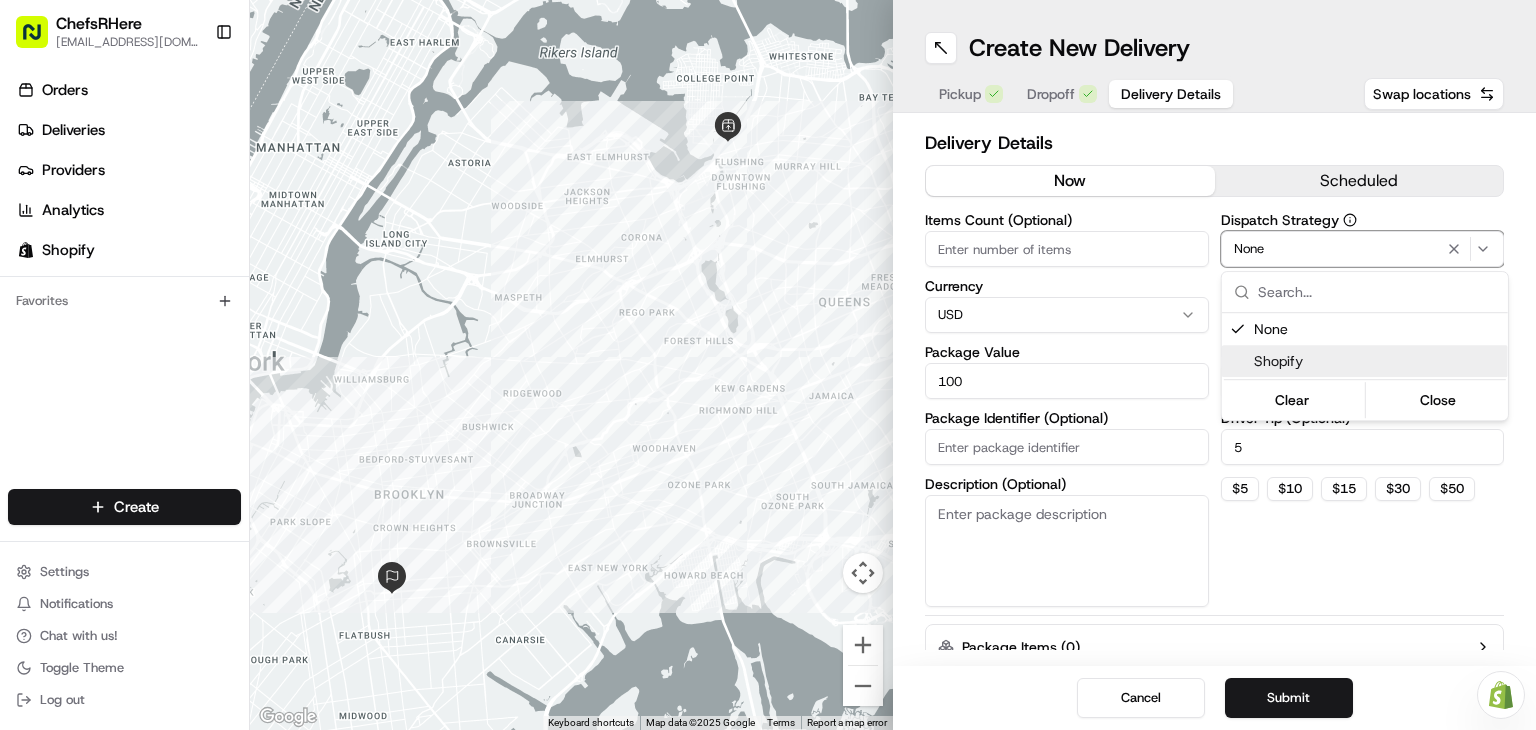 click on "ChefsRHere [EMAIL_ADDRESS][DOMAIN_NAME] Toggle Sidebar Orders Deliveries Providers Analytics Shopify Favorites Main Menu Members & Organization Organization Users Roles Preferences Customization Tracking Orchestration Automations Locations Pickup Locations Dropoff Locations Billing Billing Refund Requests Integrations Notification Triggers Webhooks API Keys Request Logs Create Settings Notifications Chat with us! Toggle Theme Log out Need help with your Shopify Onboarding? Reach out to Support by clicking this button! ← Move left → Move right ↑ Move up ↓ Move down + Zoom in - Zoom out Home Jump left by 75% End Jump right by 75% Page Up Jump up by 75% Page Down Jump down by 75% Keyboard shortcuts Map Data Map data ©2025 Google Map data ©2025 Google 2 km  Click to toggle between metric and imperial units Terms Report a map error Create New Delivery Pickup Dropoff Delivery Details Swap locations Delivery Details now scheduled Items Count (Optional) Currency USD Package Value 100 None Any 5 $" at bounding box center [768, 365] 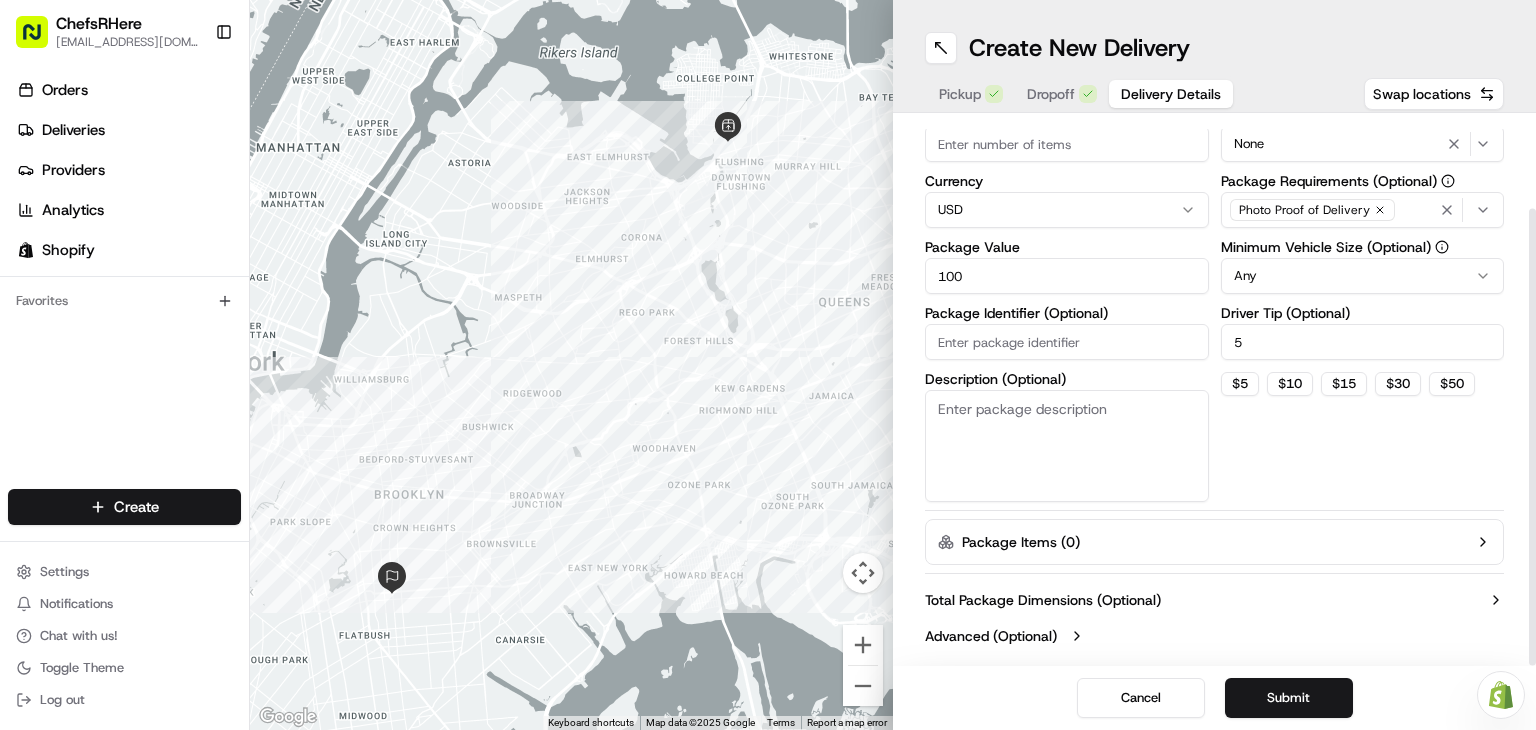 scroll, scrollTop: 108, scrollLeft: 0, axis: vertical 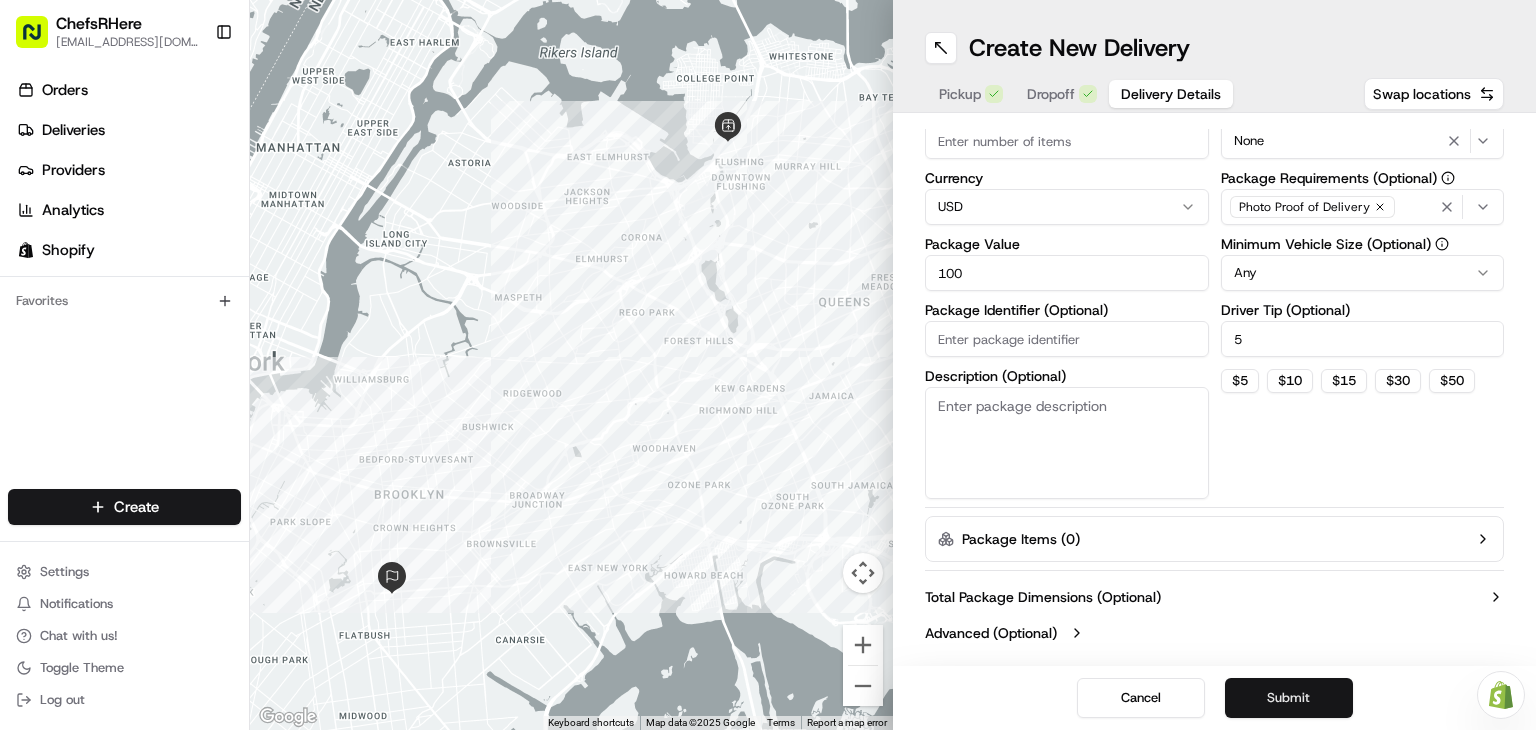 click on "Submit" at bounding box center [1289, 698] 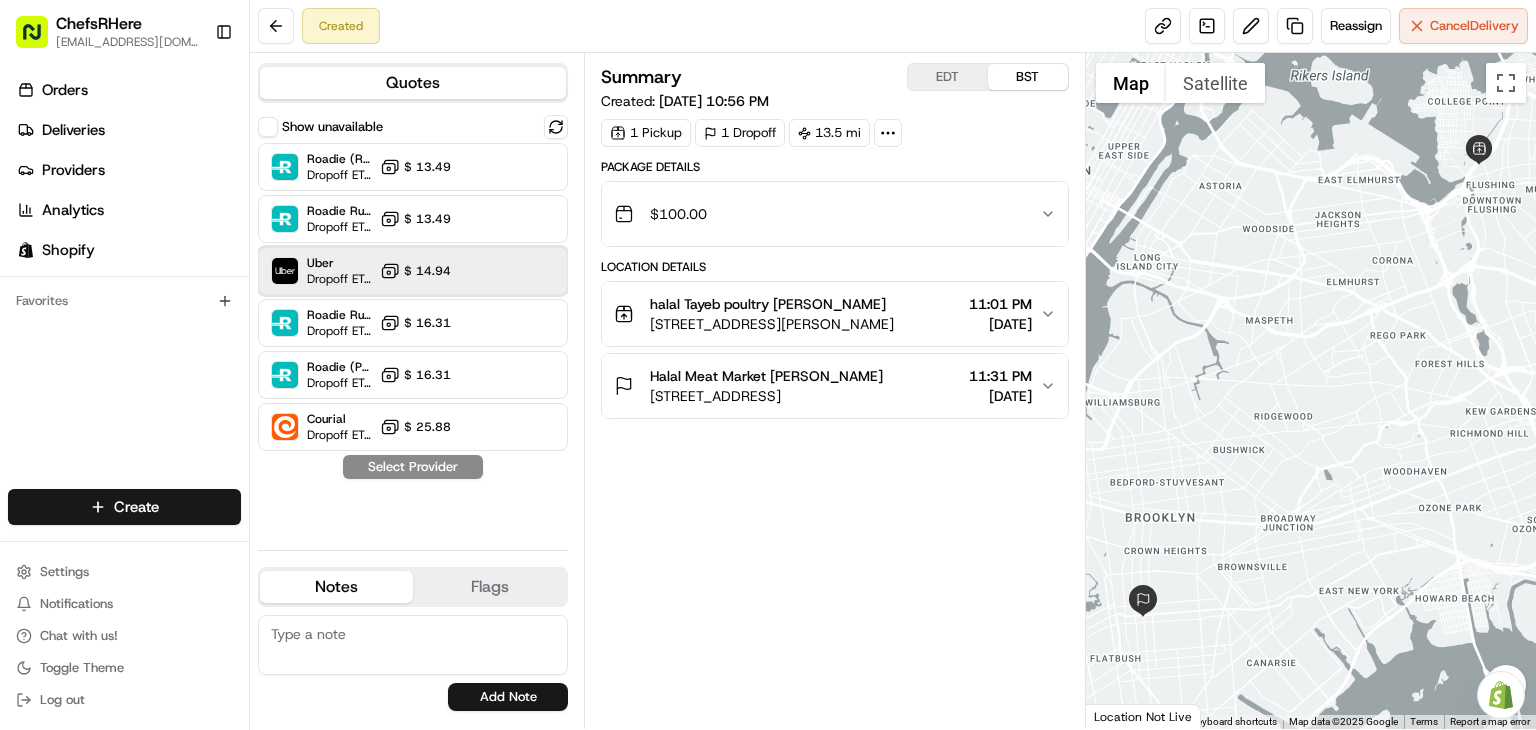 click on "Uber Dropoff ETA   1 hour $   14.94" at bounding box center [413, 271] 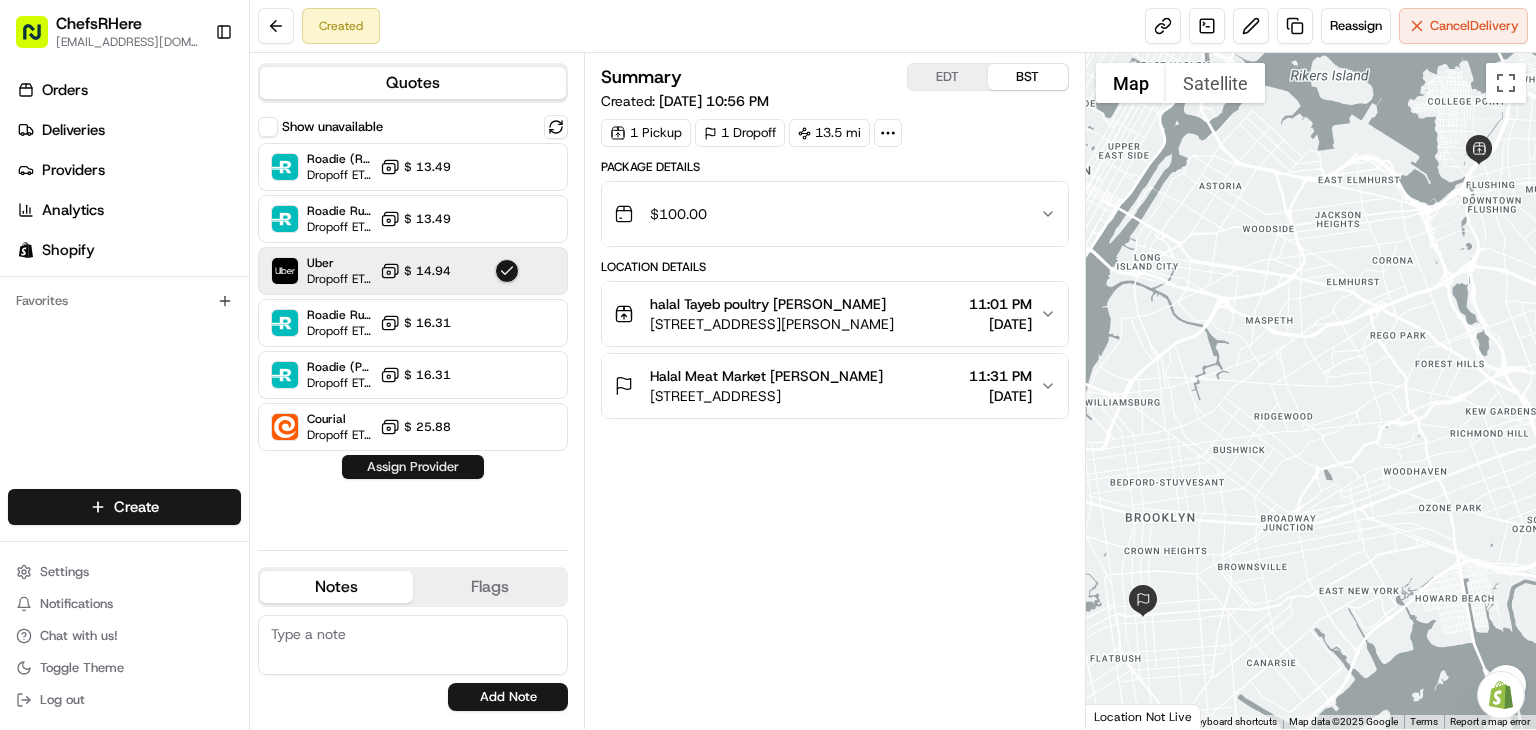 click on "Assign Provider" at bounding box center (413, 467) 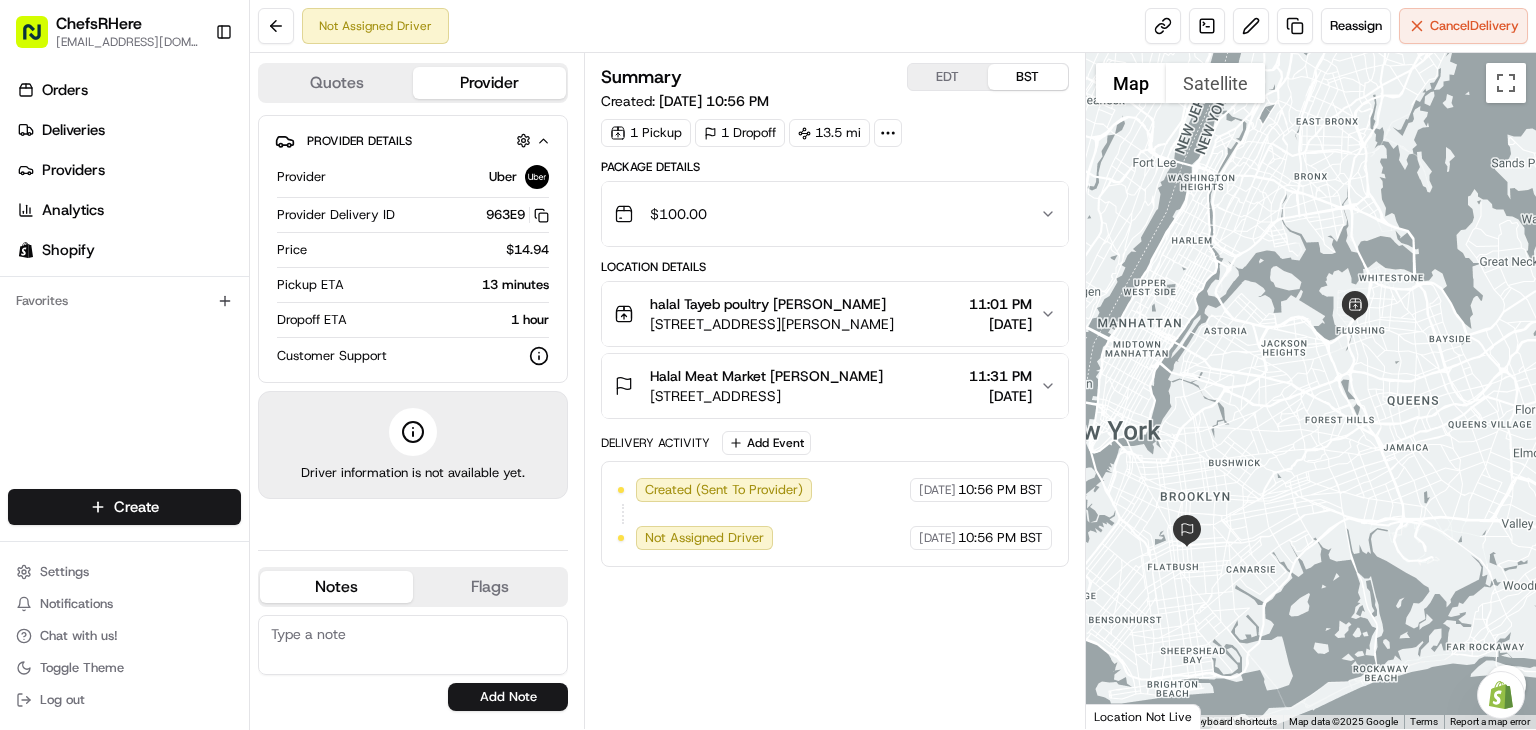drag, startPoint x: 1319, startPoint y: 348, endPoint x: 1216, endPoint y: 297, distance: 114.93476 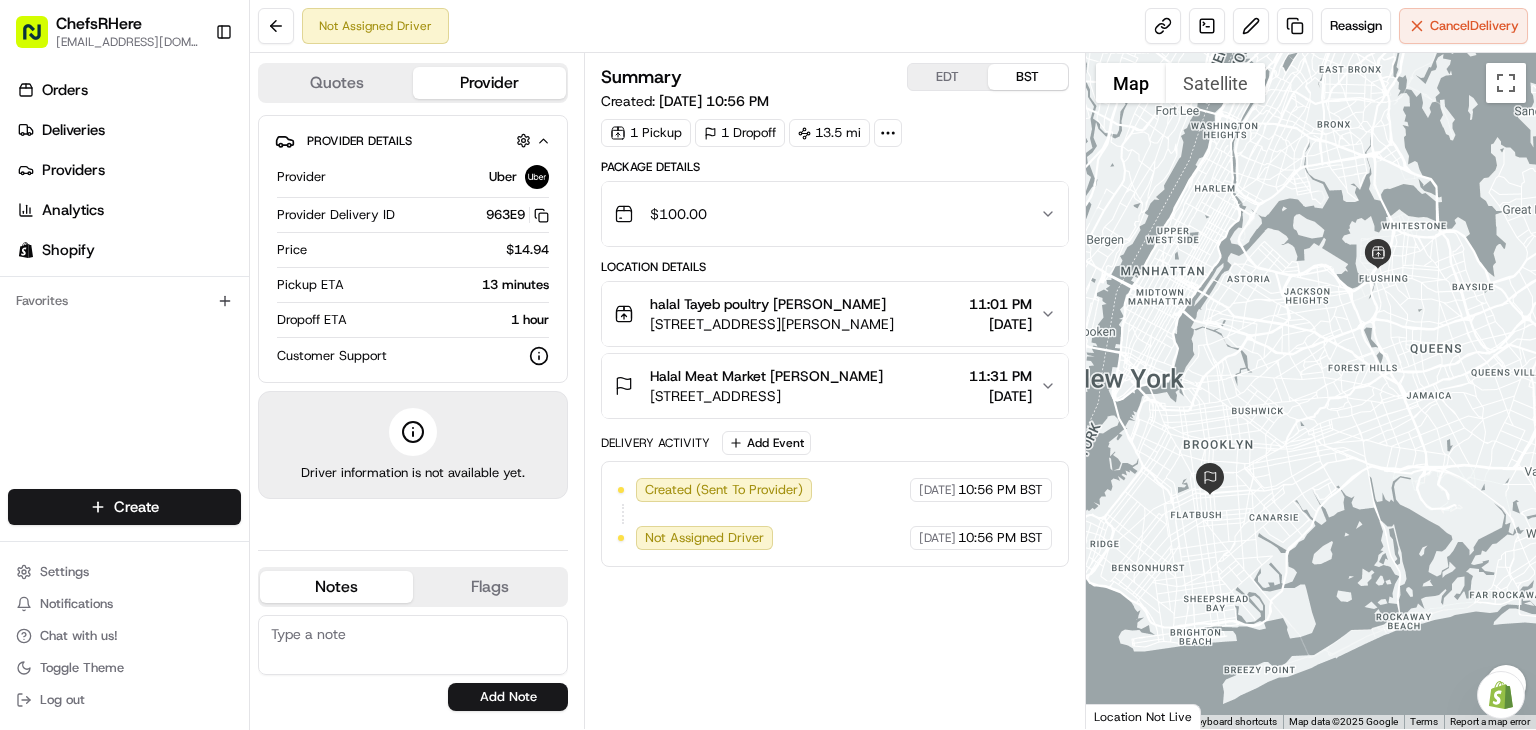 drag, startPoint x: 1214, startPoint y: 296, endPoint x: 1253, endPoint y: 298, distance: 39.051247 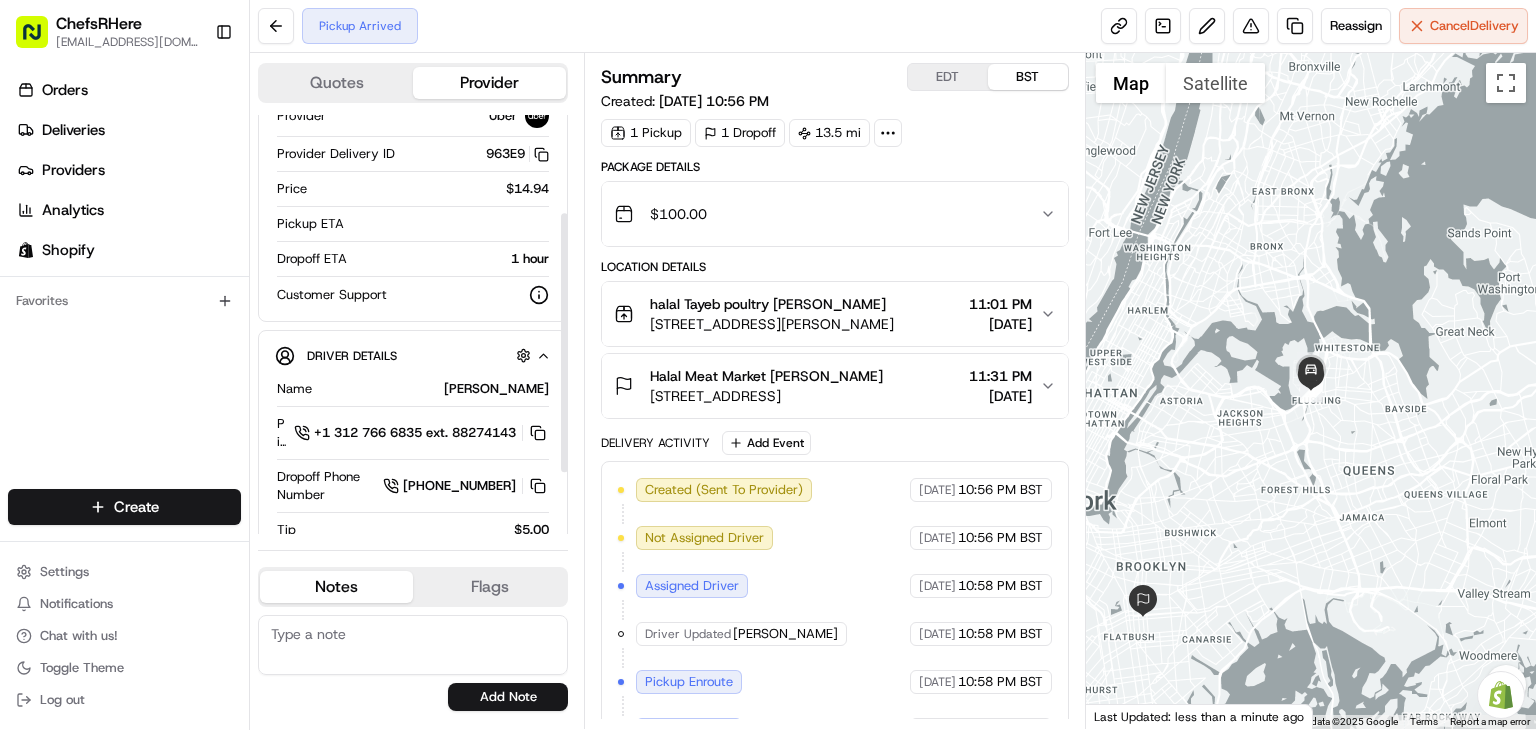 scroll, scrollTop: 200, scrollLeft: 0, axis: vertical 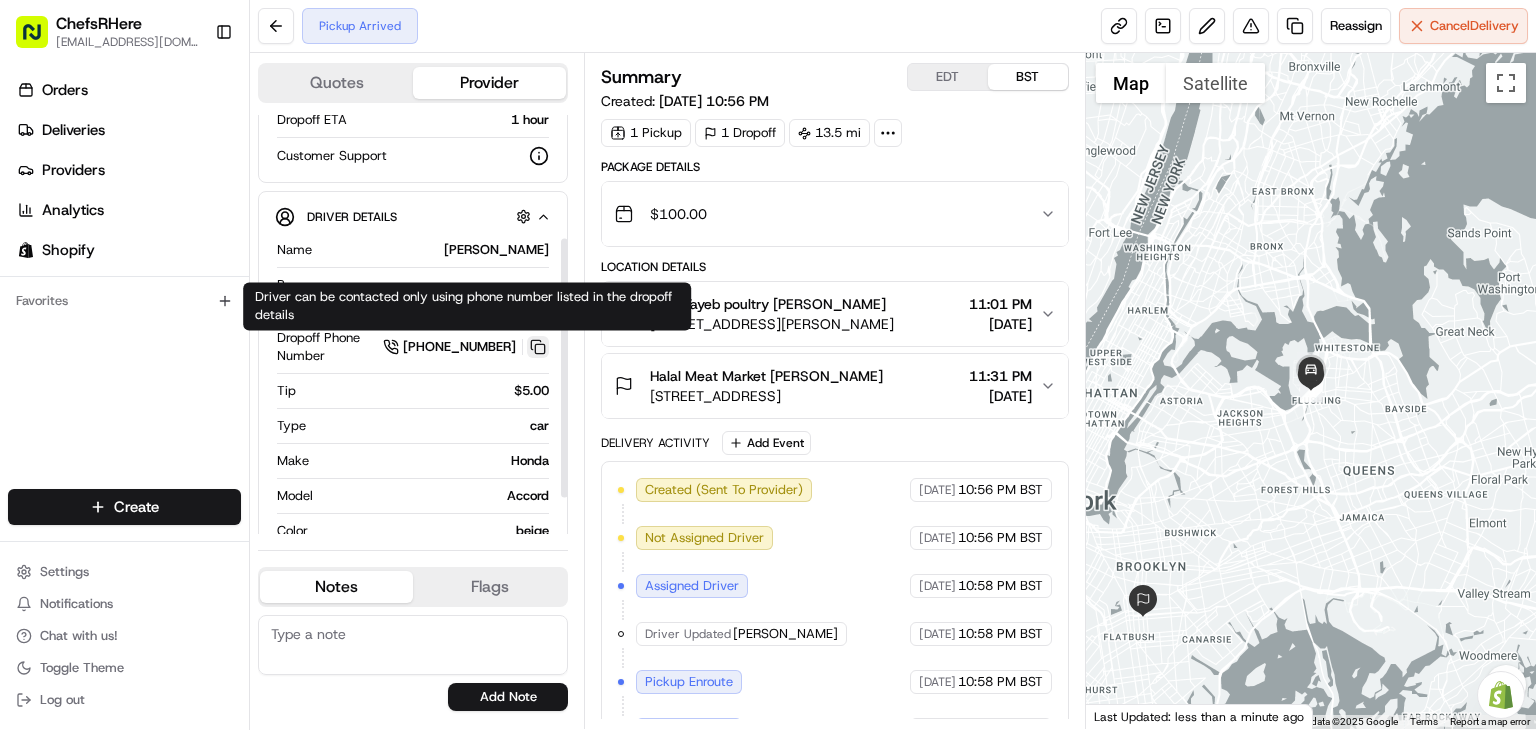 click at bounding box center (538, 347) 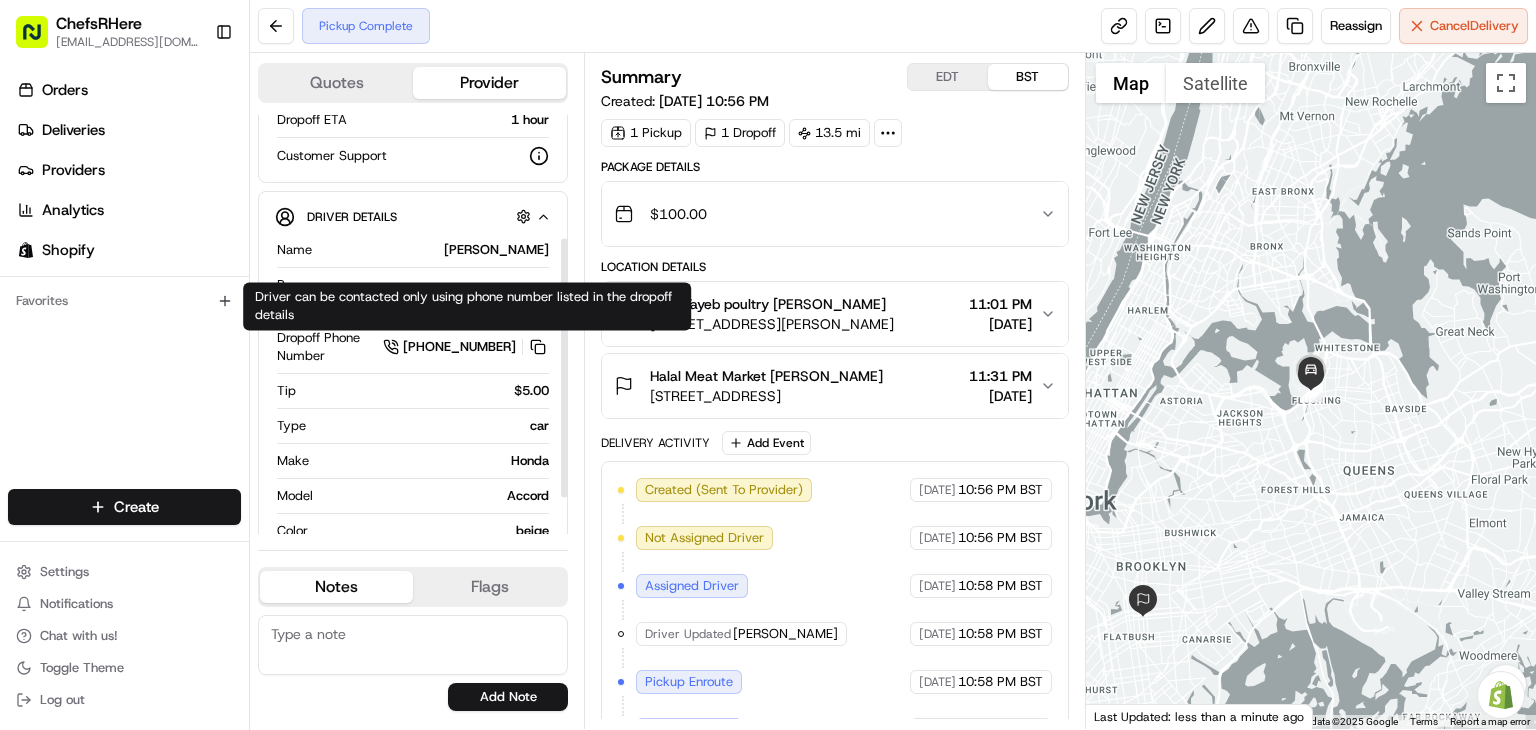 click on "Orders Deliveries Providers Analytics Shopify Favorites" at bounding box center [124, 284] 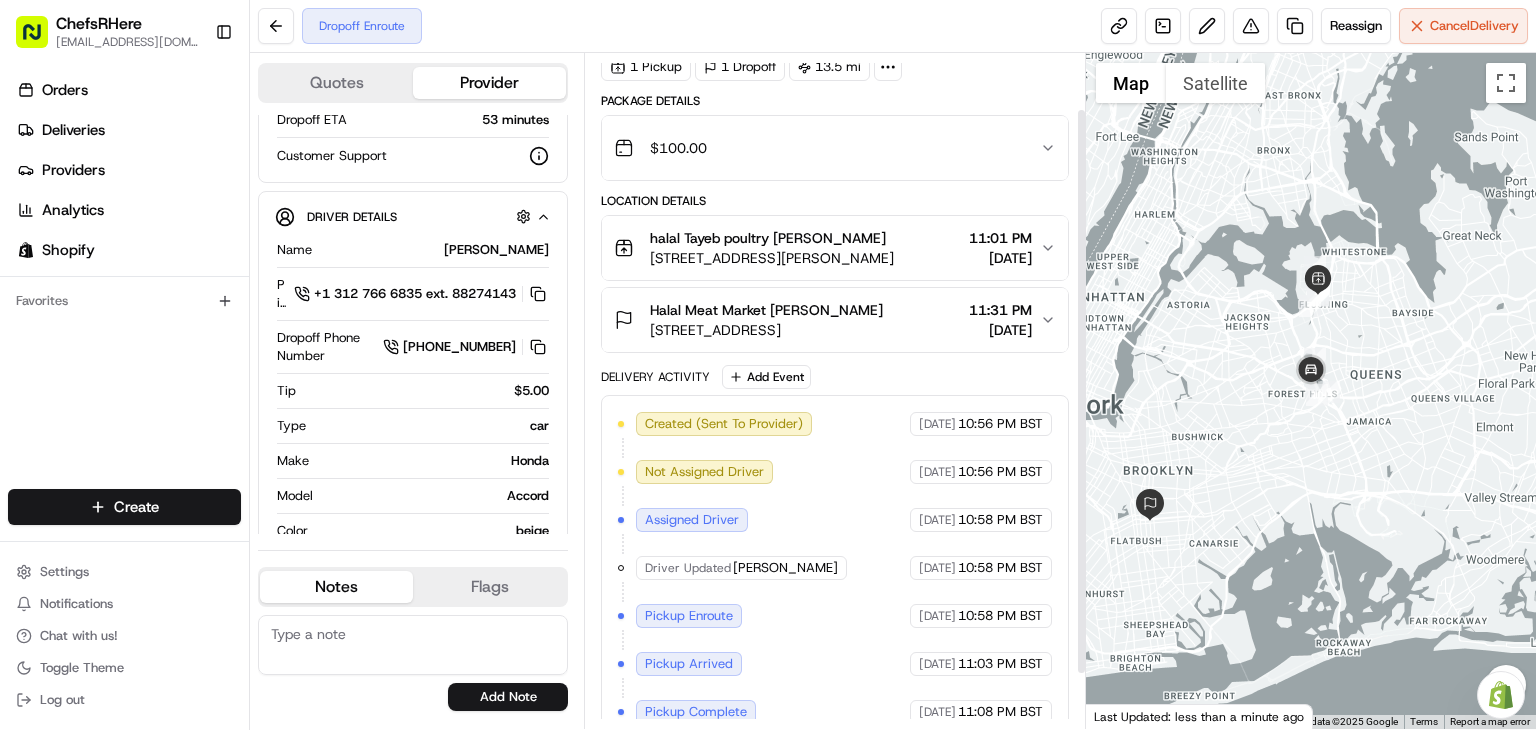 scroll, scrollTop: 131, scrollLeft: 0, axis: vertical 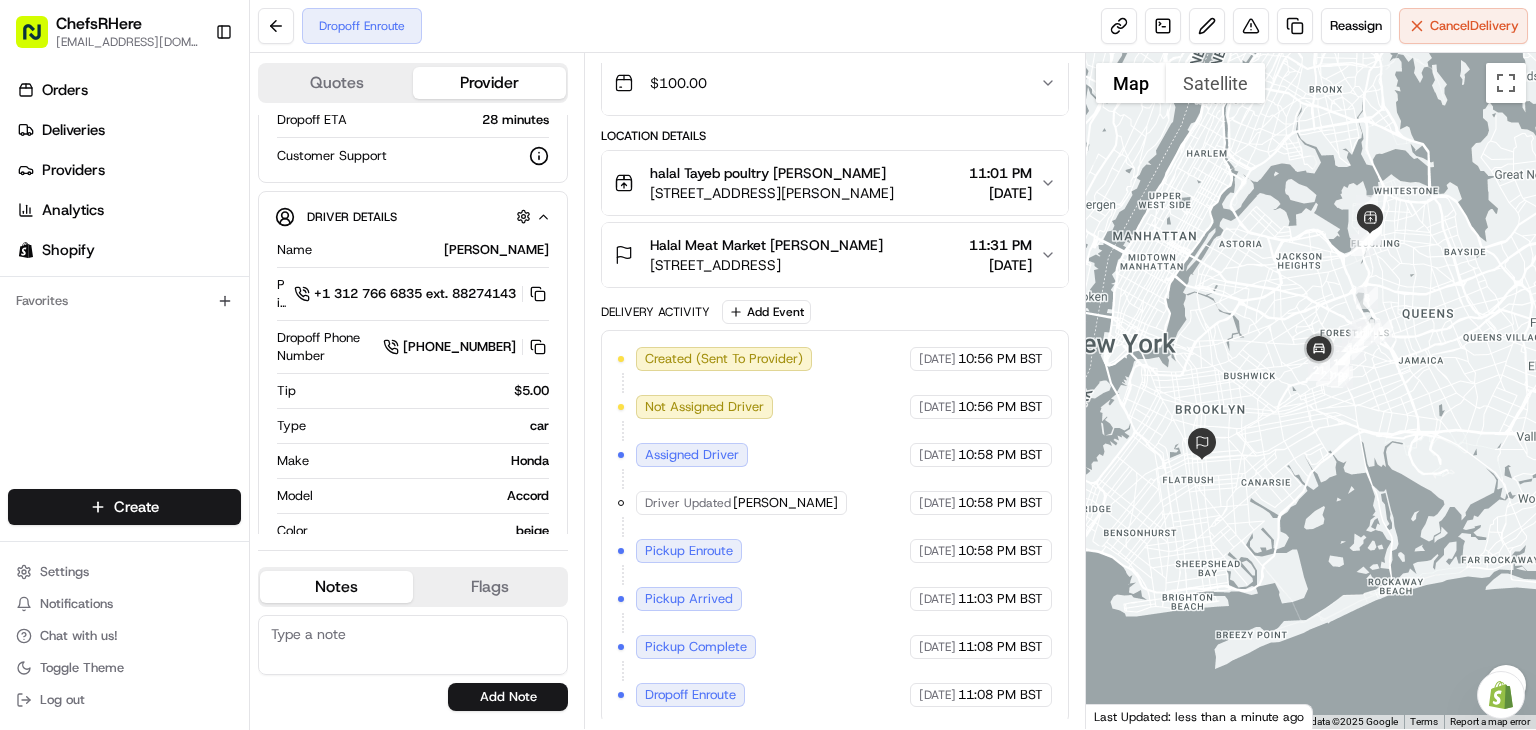 drag, startPoint x: 1428, startPoint y: 485, endPoint x: 1452, endPoint y: 450, distance: 42.43819 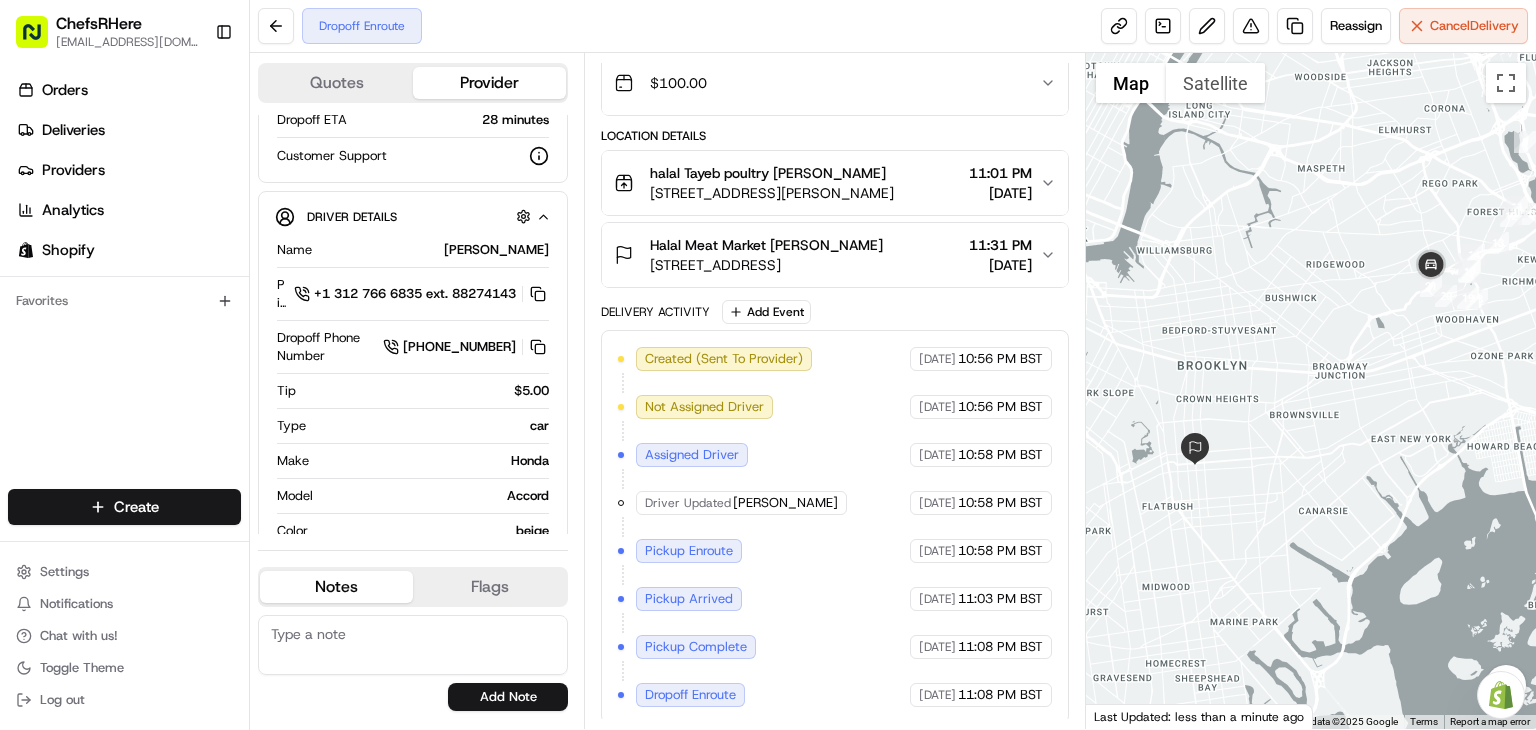 drag, startPoint x: 1328, startPoint y: 481, endPoint x: 1497, endPoint y: 484, distance: 169.02663 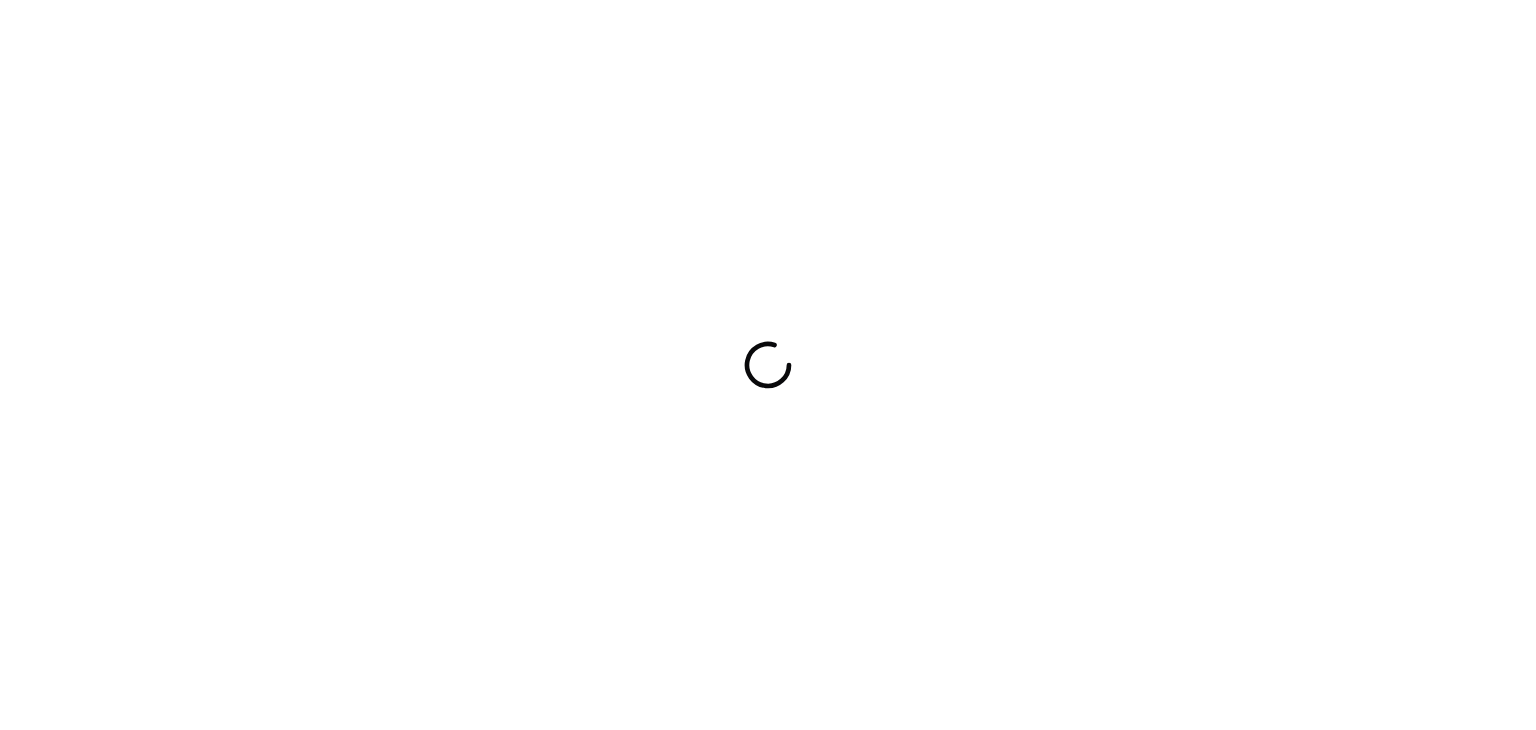 scroll, scrollTop: 0, scrollLeft: 0, axis: both 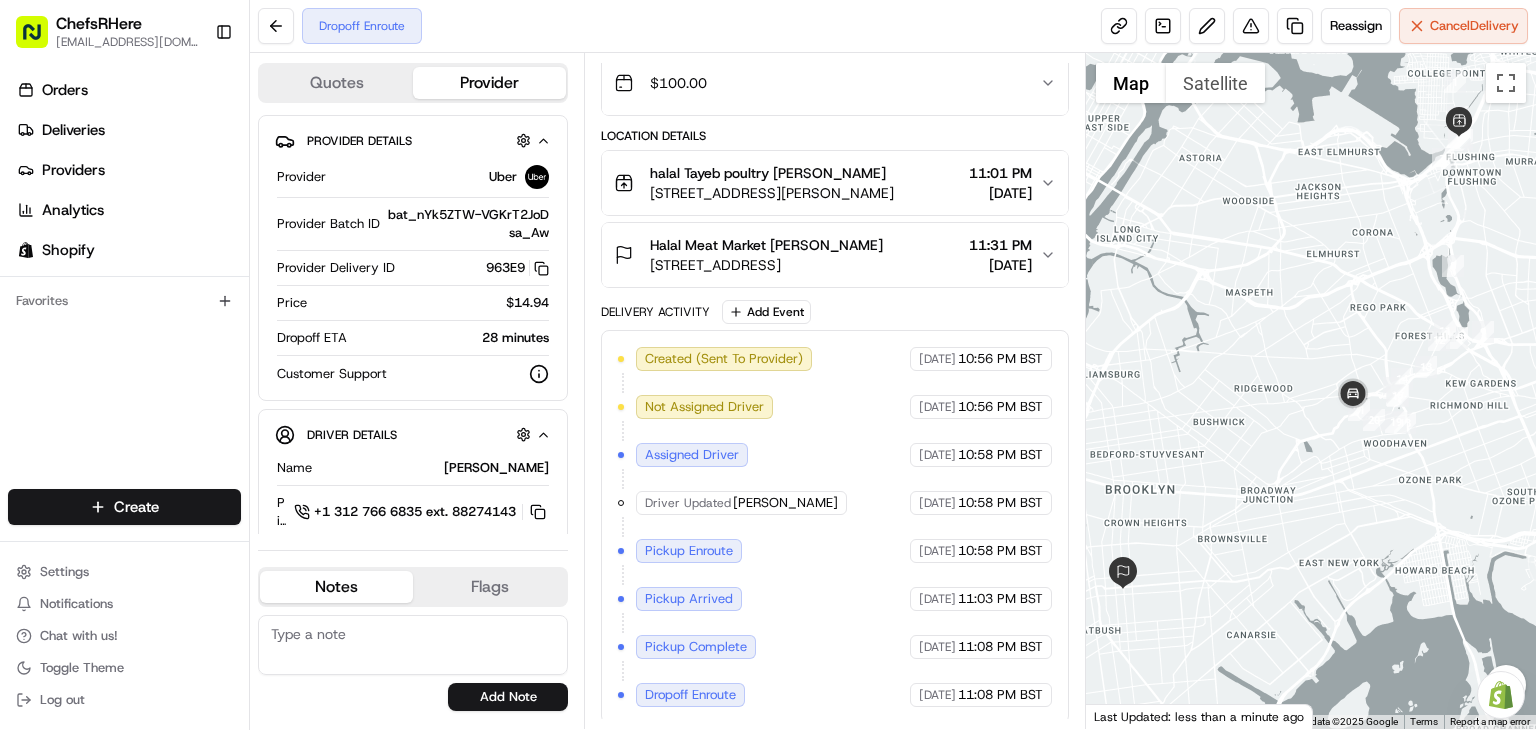 drag, startPoint x: 1253, startPoint y: 593, endPoint x: 1245, endPoint y: 538, distance: 55.578773 